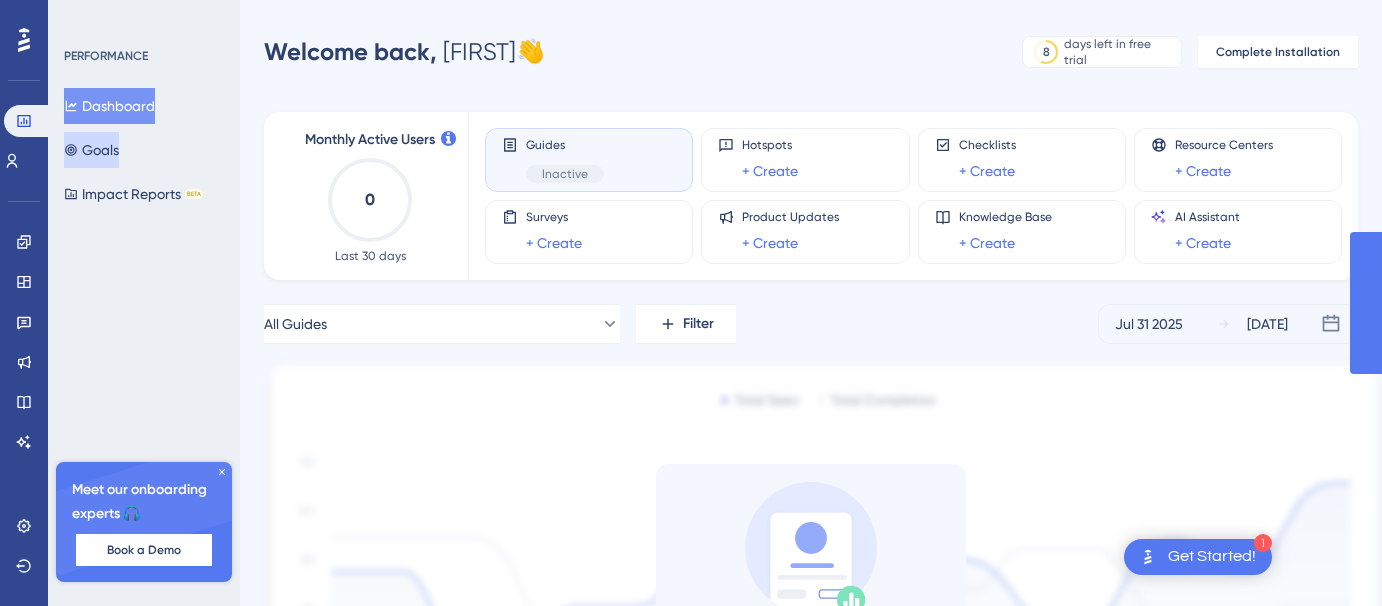 scroll, scrollTop: 0, scrollLeft: 0, axis: both 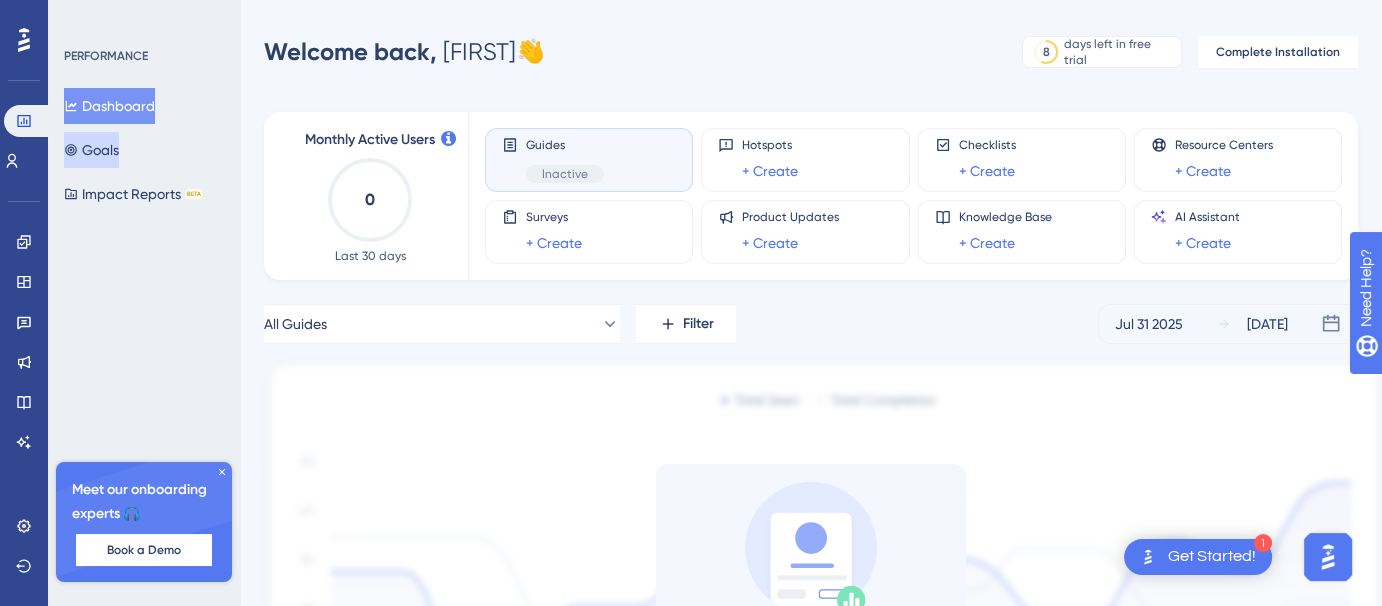 click on "Goals" at bounding box center [91, 150] 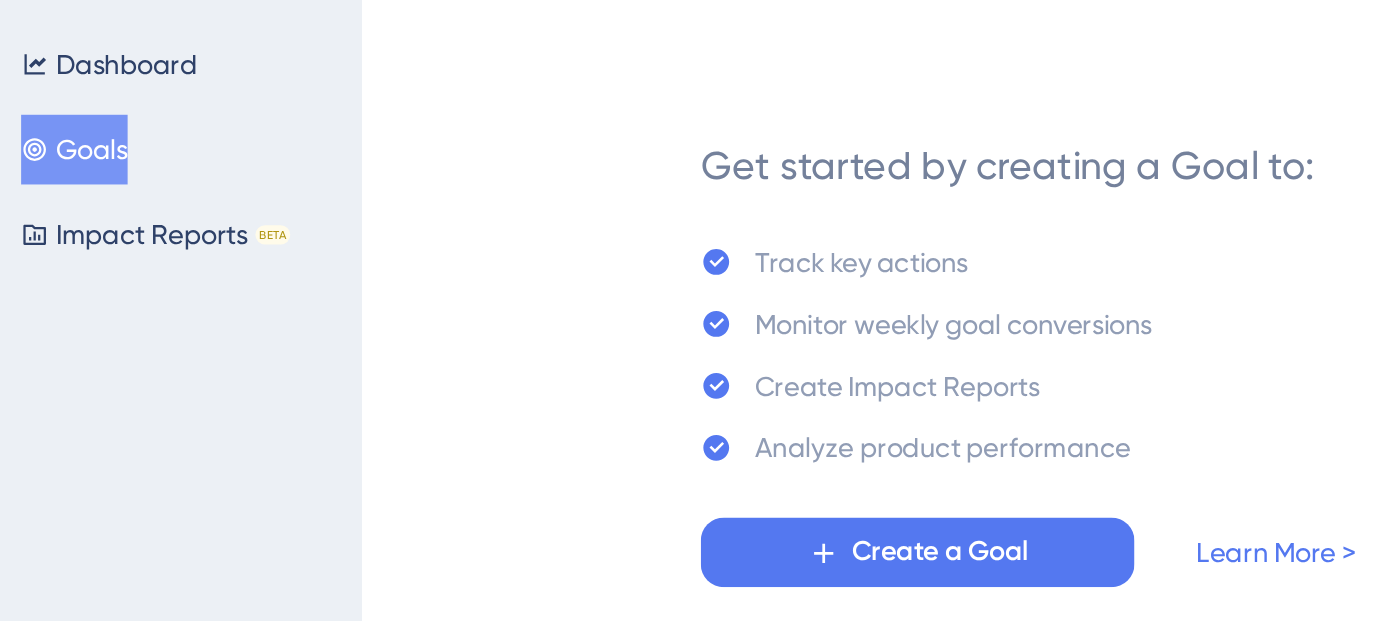 scroll, scrollTop: 0, scrollLeft: 0, axis: both 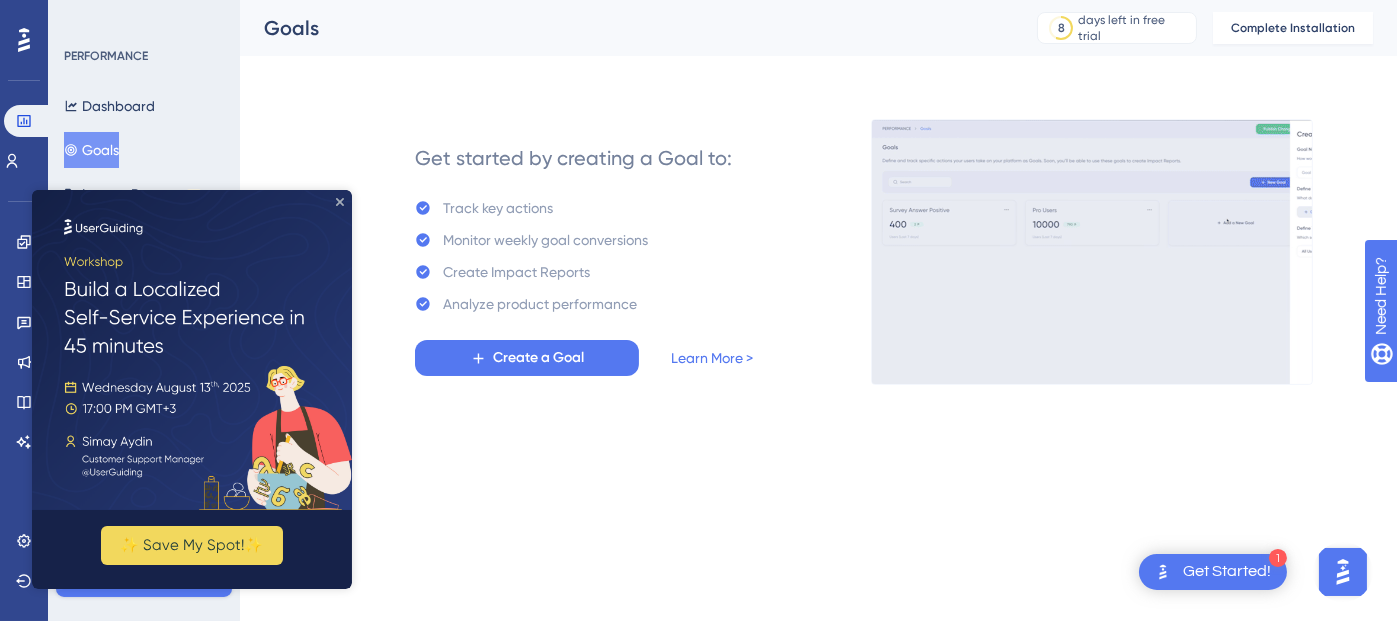 click 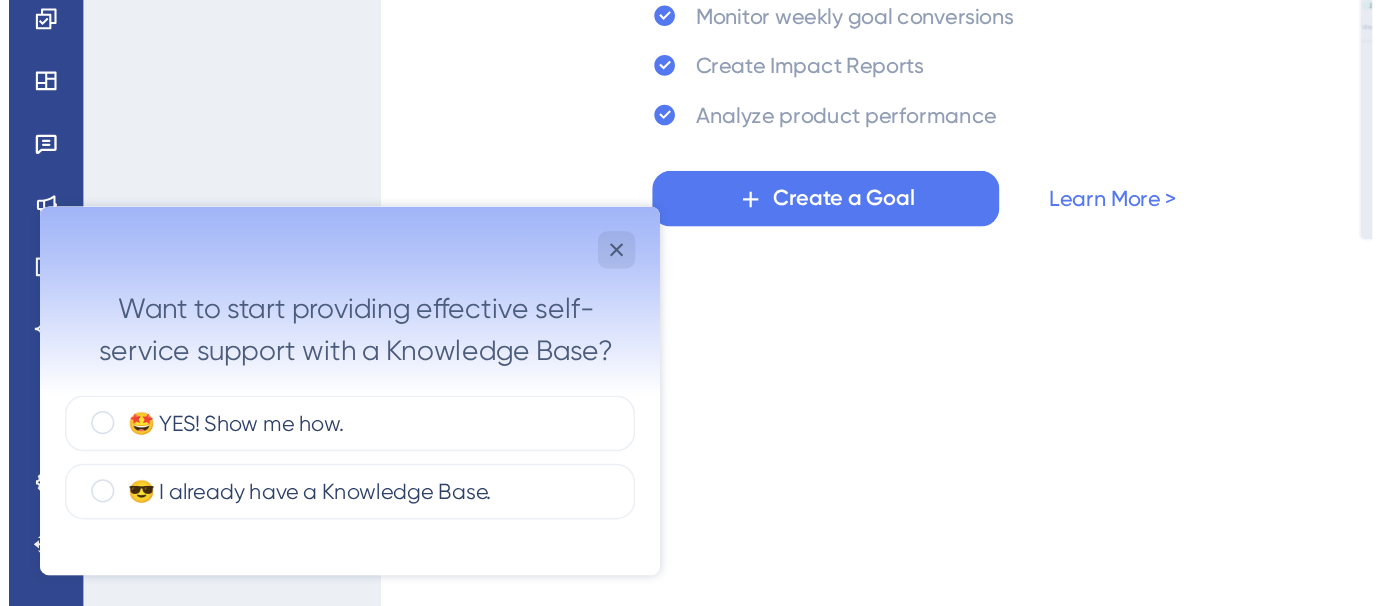 scroll, scrollTop: 0, scrollLeft: 0, axis: both 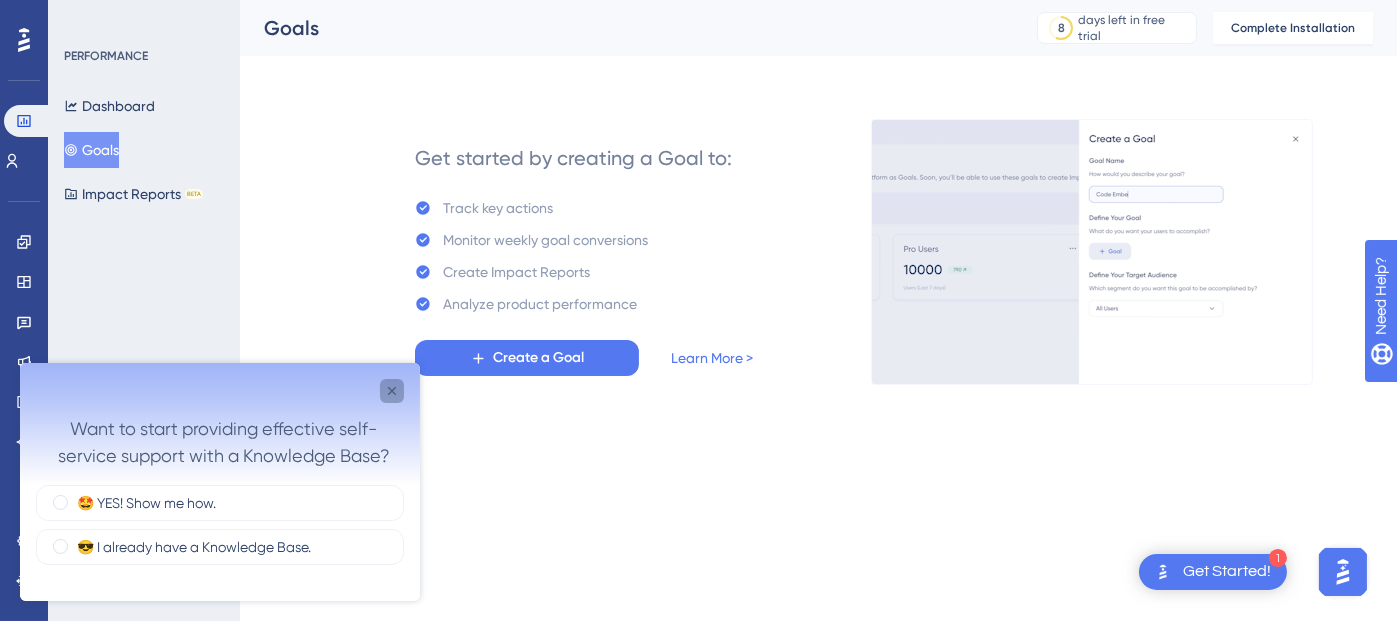 click 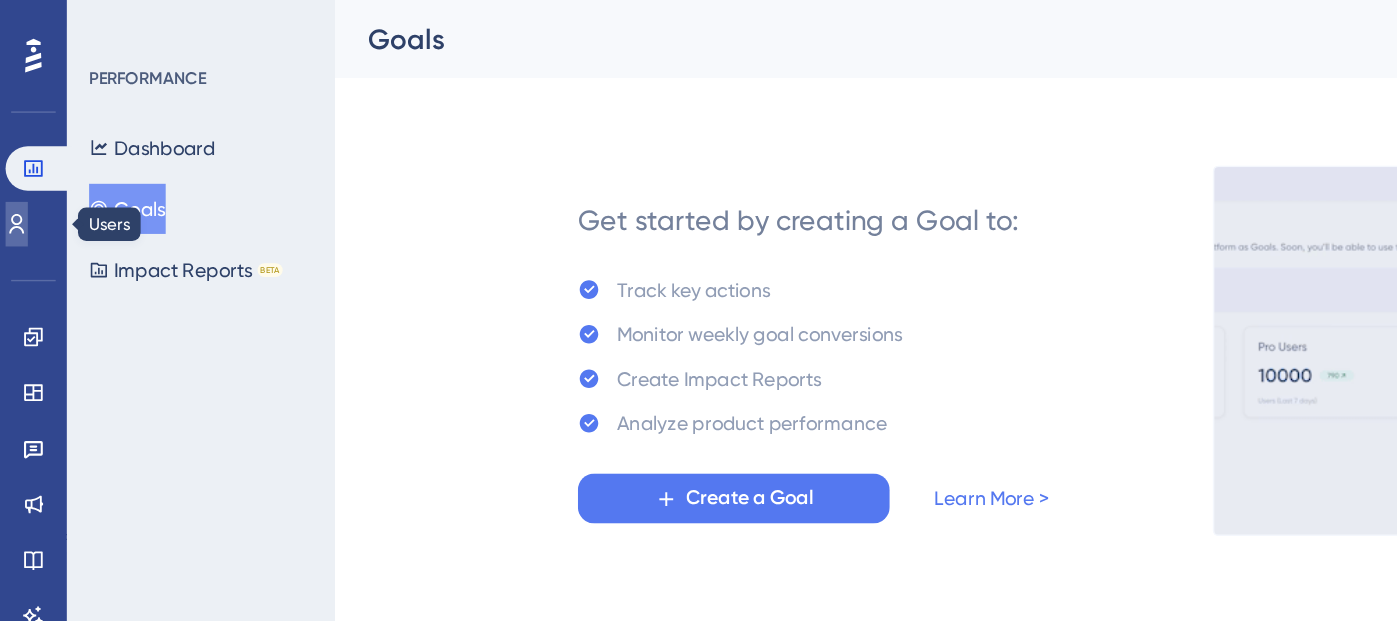 click 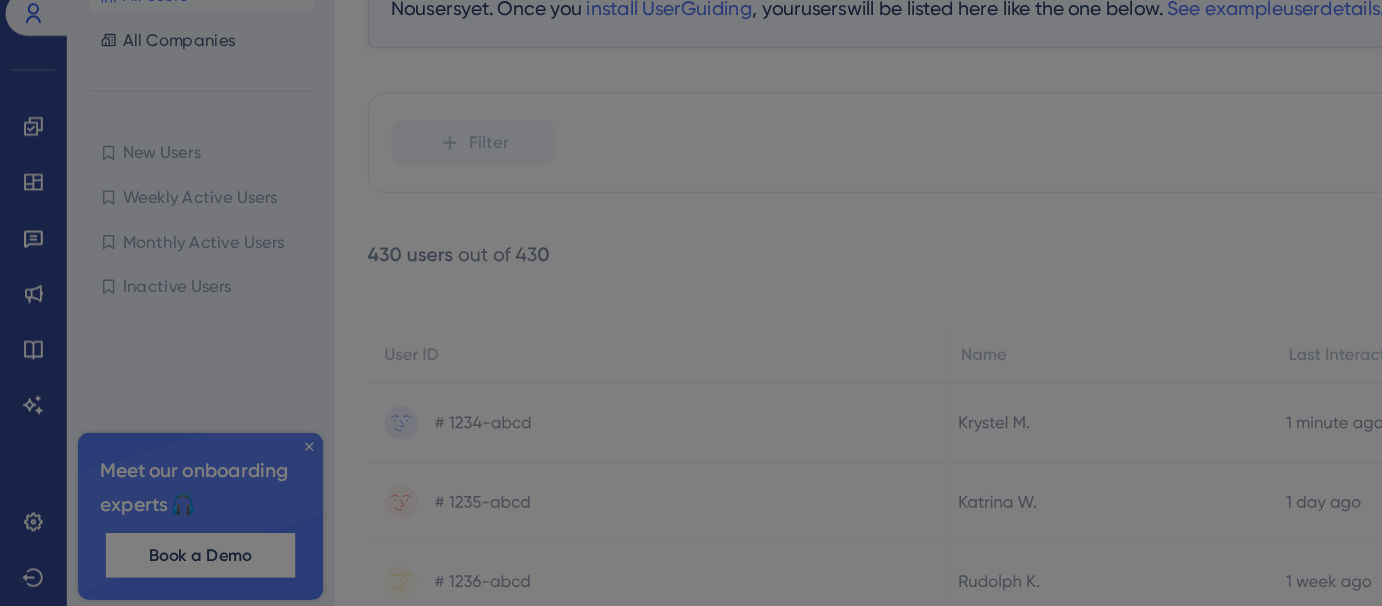 scroll, scrollTop: 0, scrollLeft: 0, axis: both 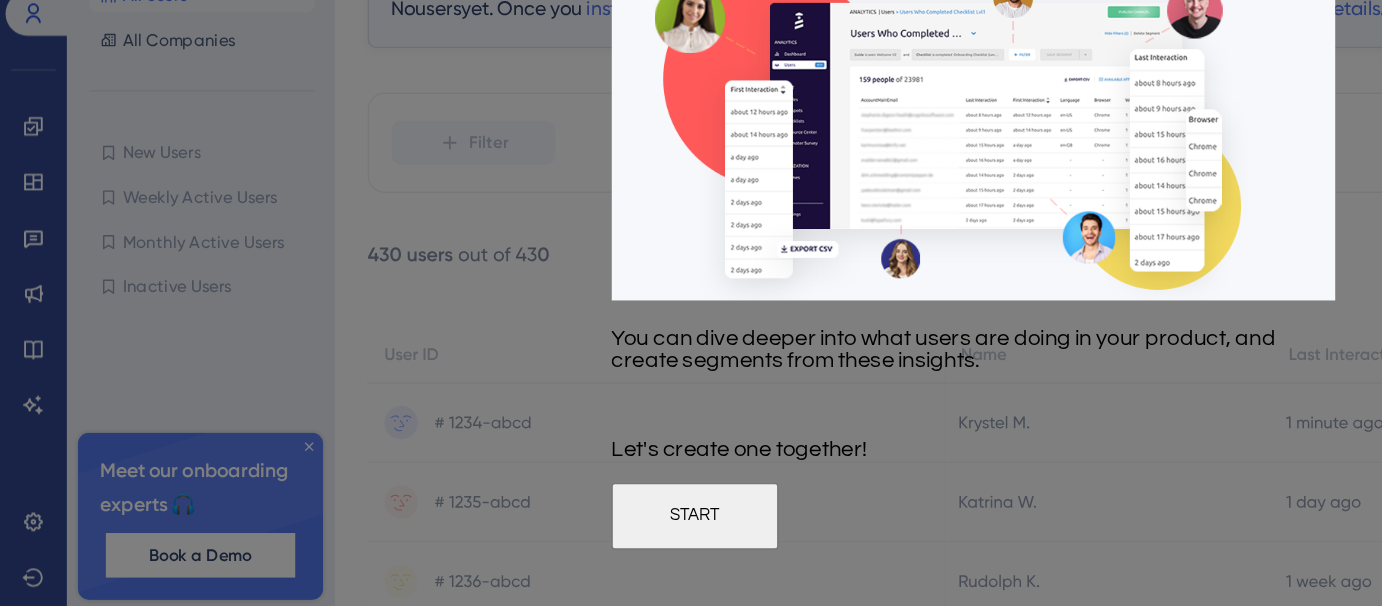 click on "START" at bounding box center [670, 327] 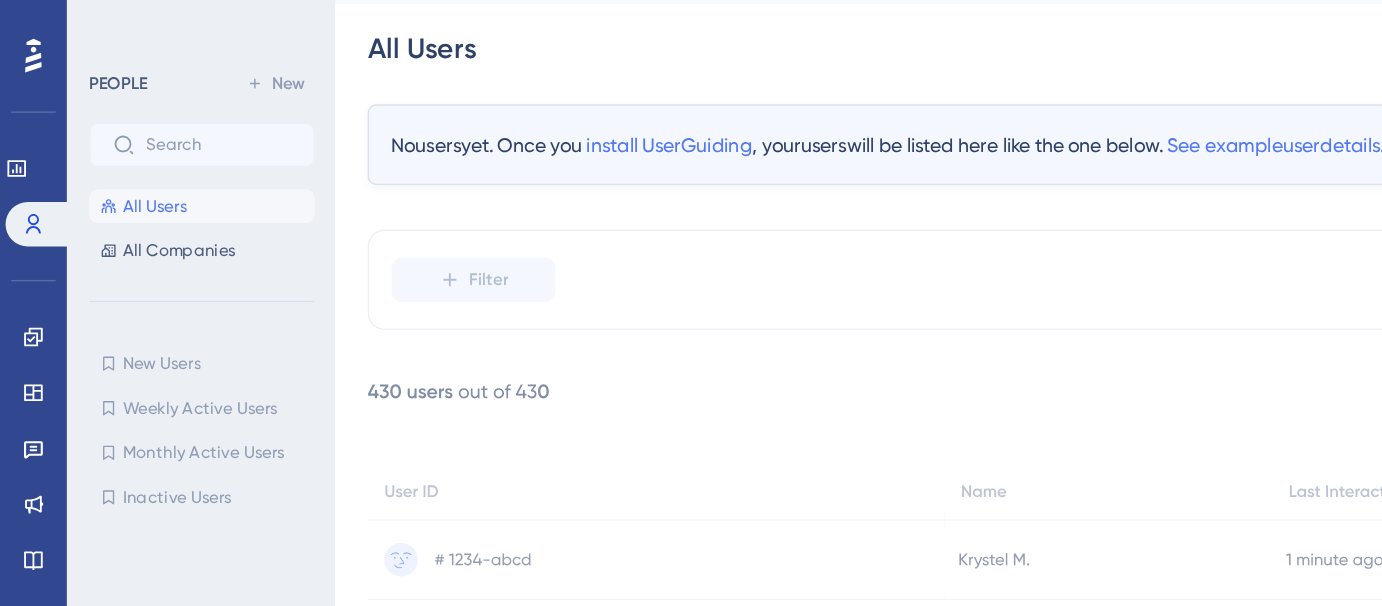 scroll, scrollTop: 0, scrollLeft: 0, axis: both 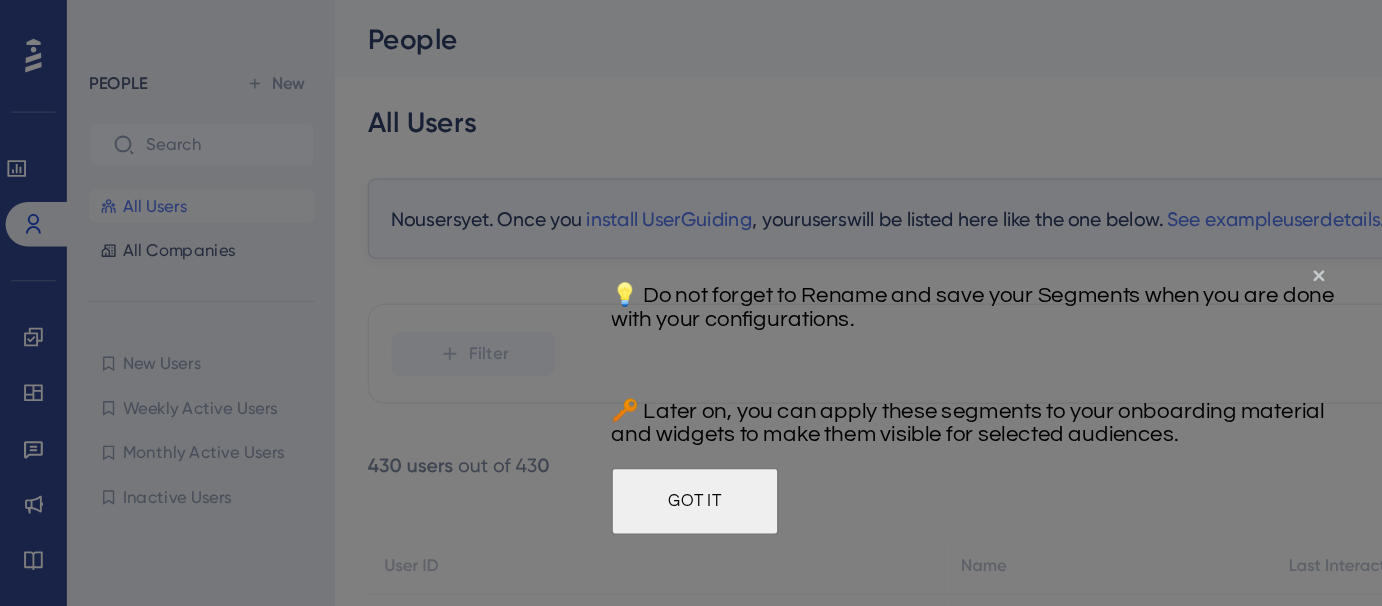 click at bounding box center (691, 303) 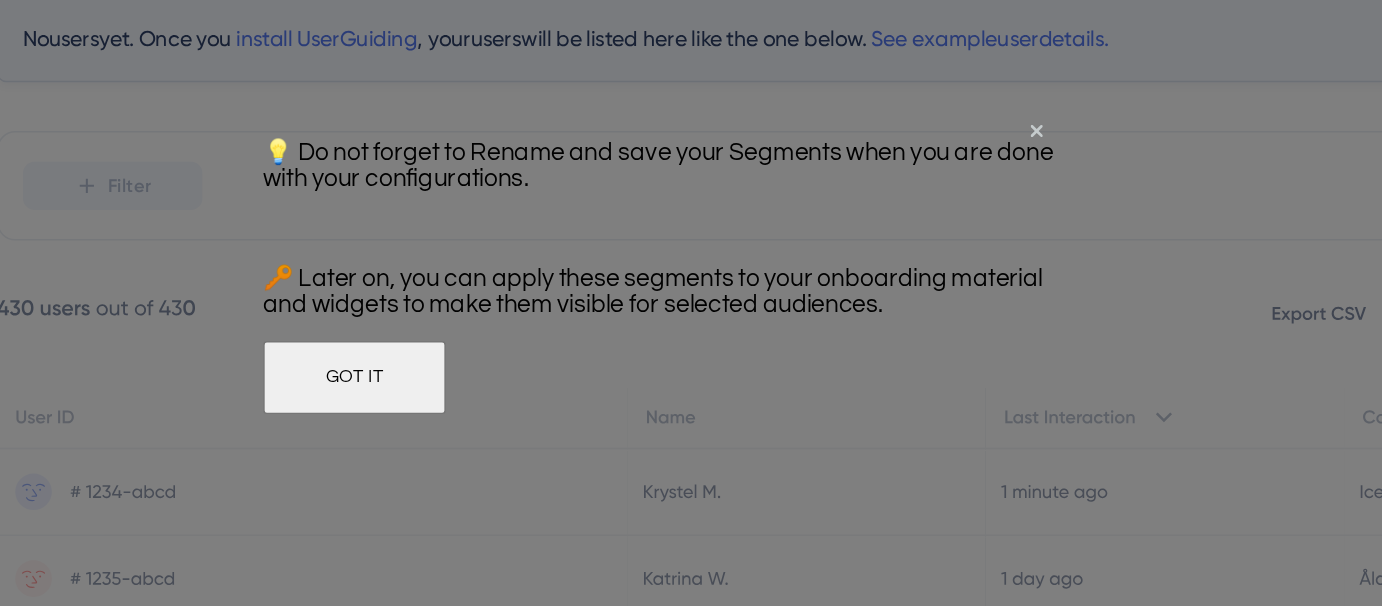 scroll, scrollTop: 20, scrollLeft: 0, axis: vertical 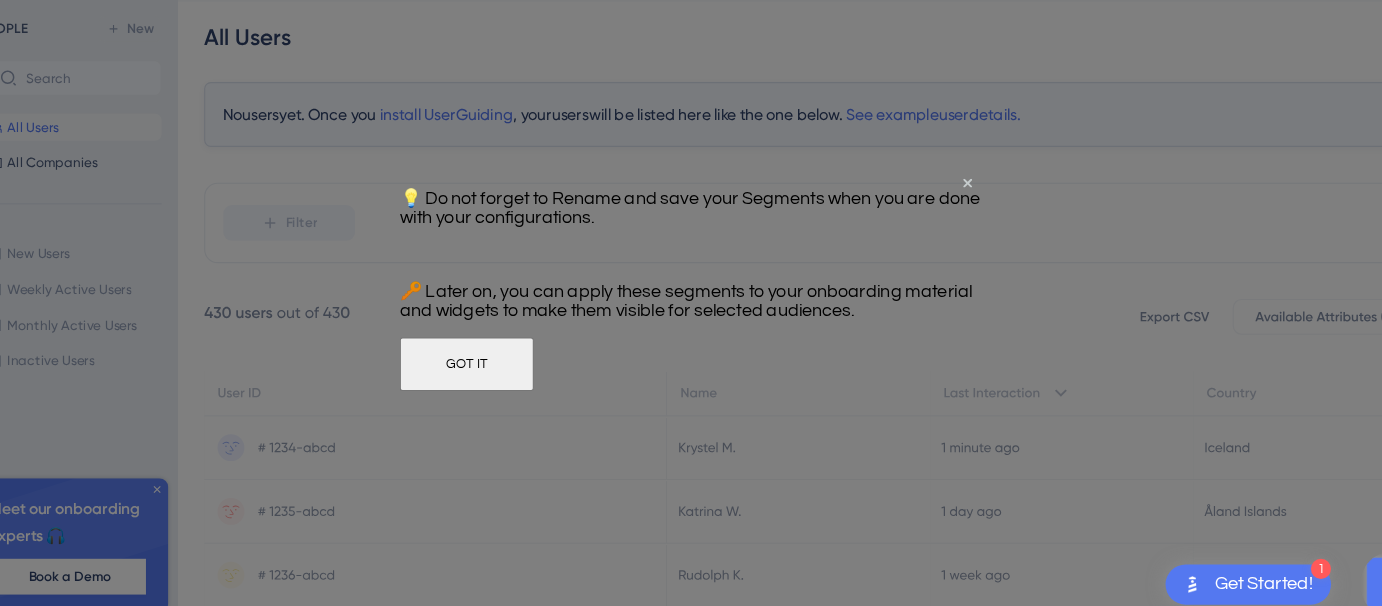 click on "GOT IT" at bounding box center [459, 344] 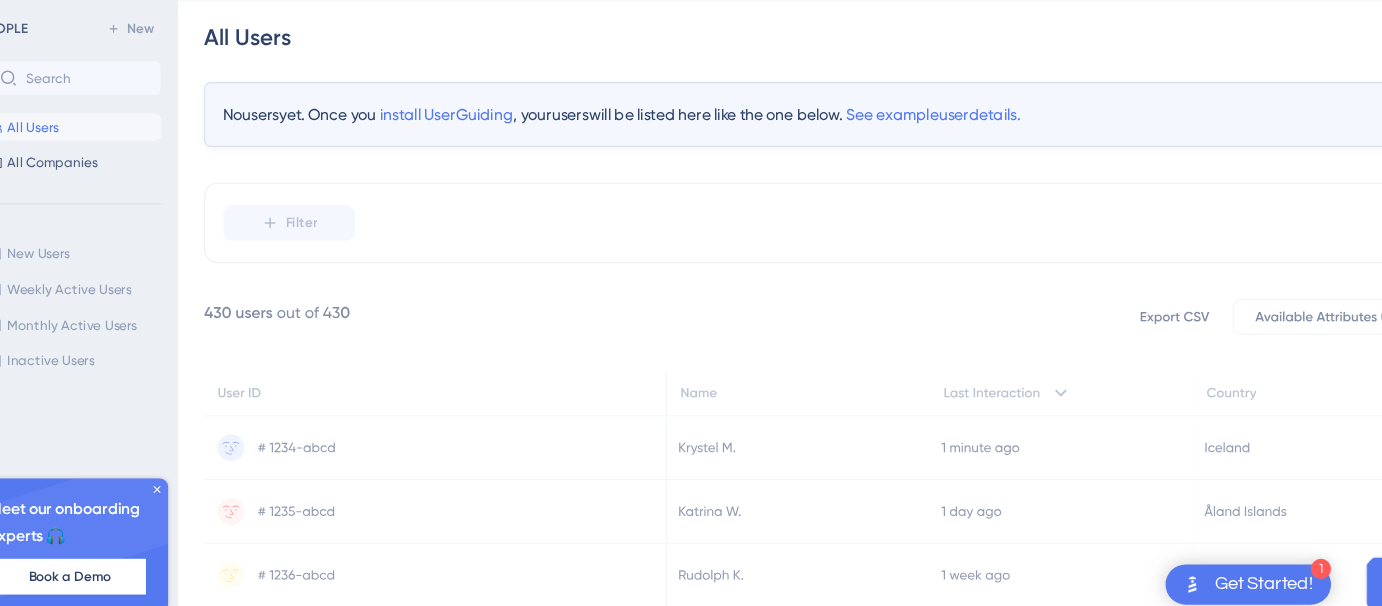 scroll, scrollTop: 0, scrollLeft: 0, axis: both 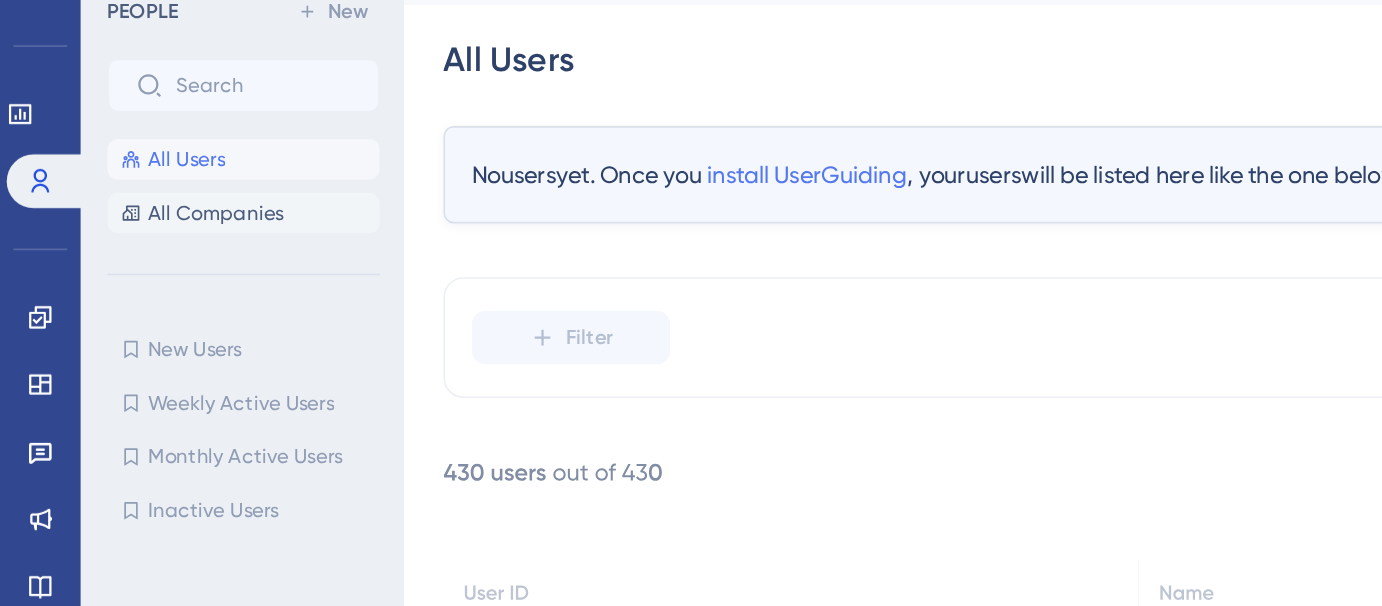 click on "All Companies" at bounding box center (128, 180) 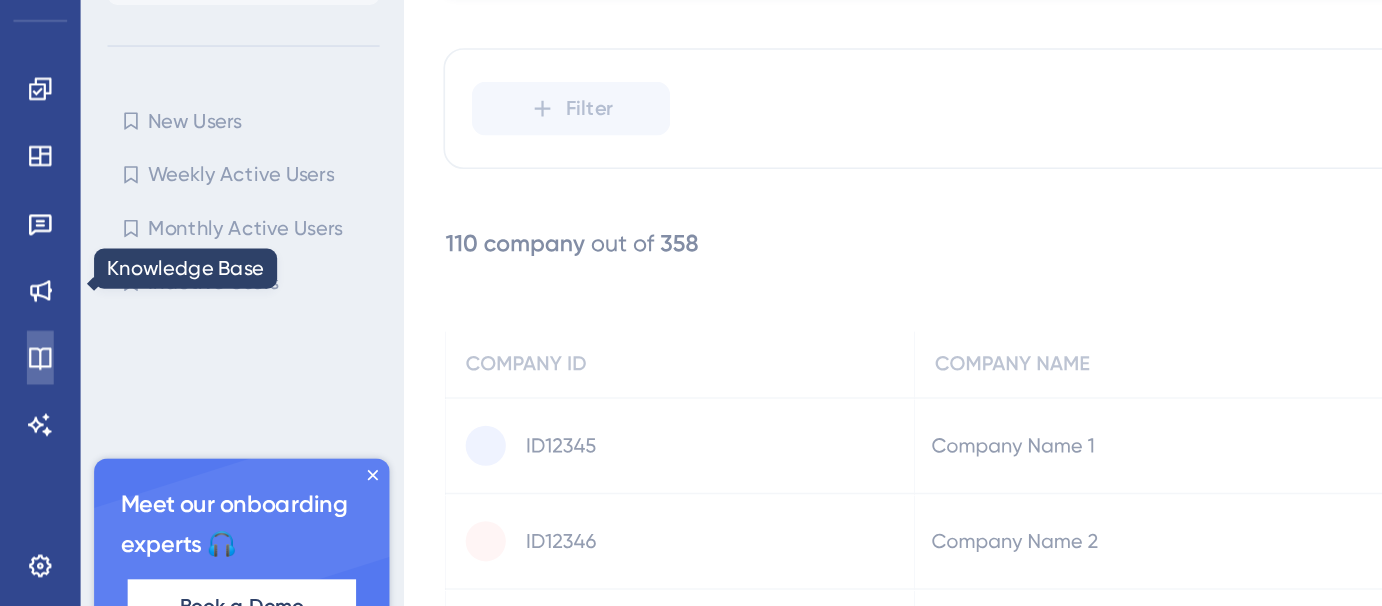 click 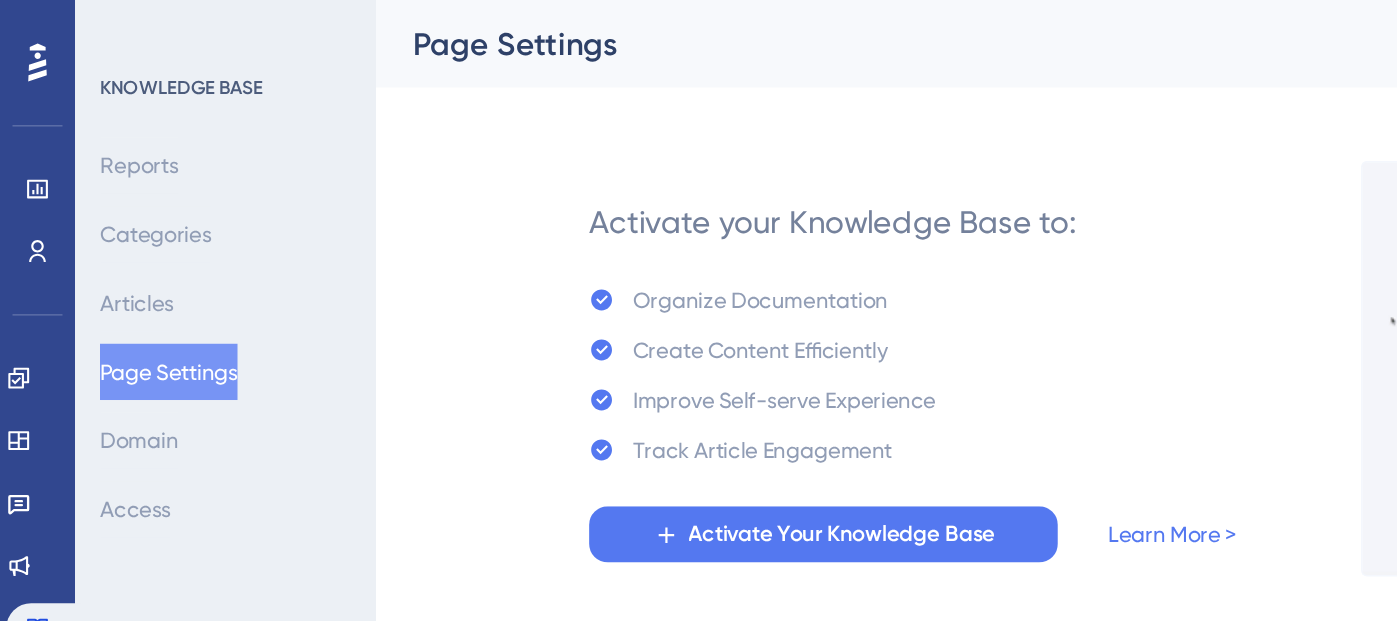 click 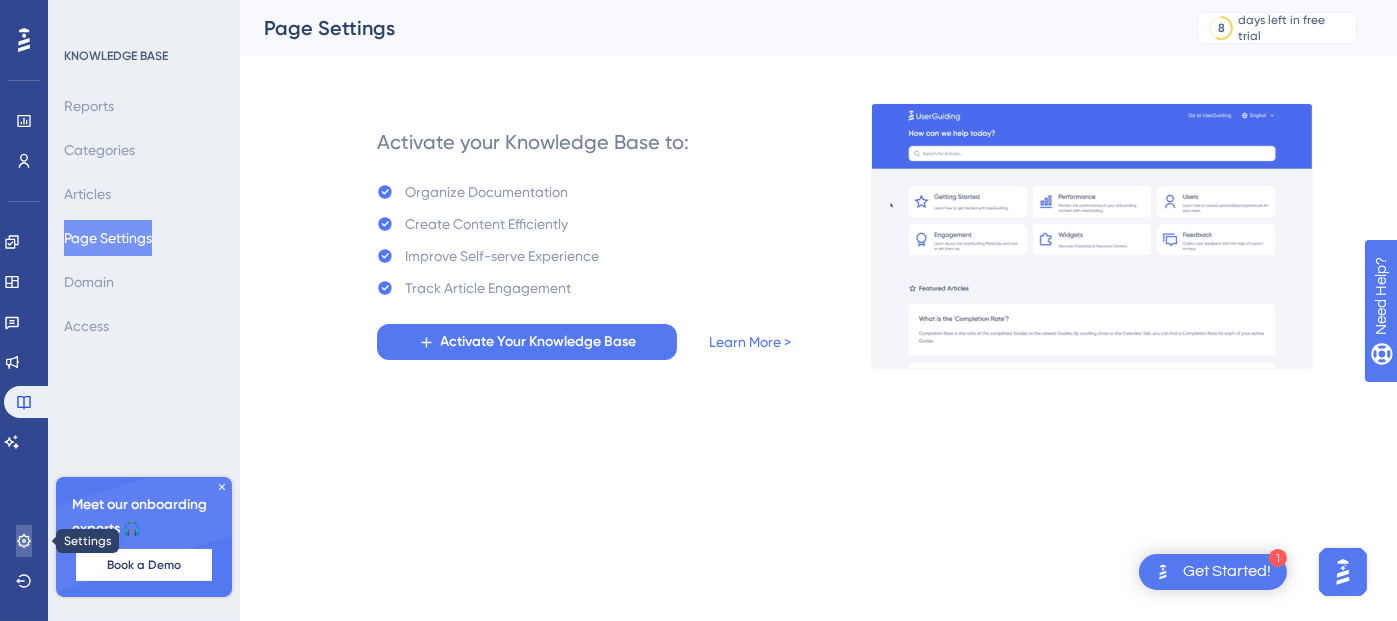 click 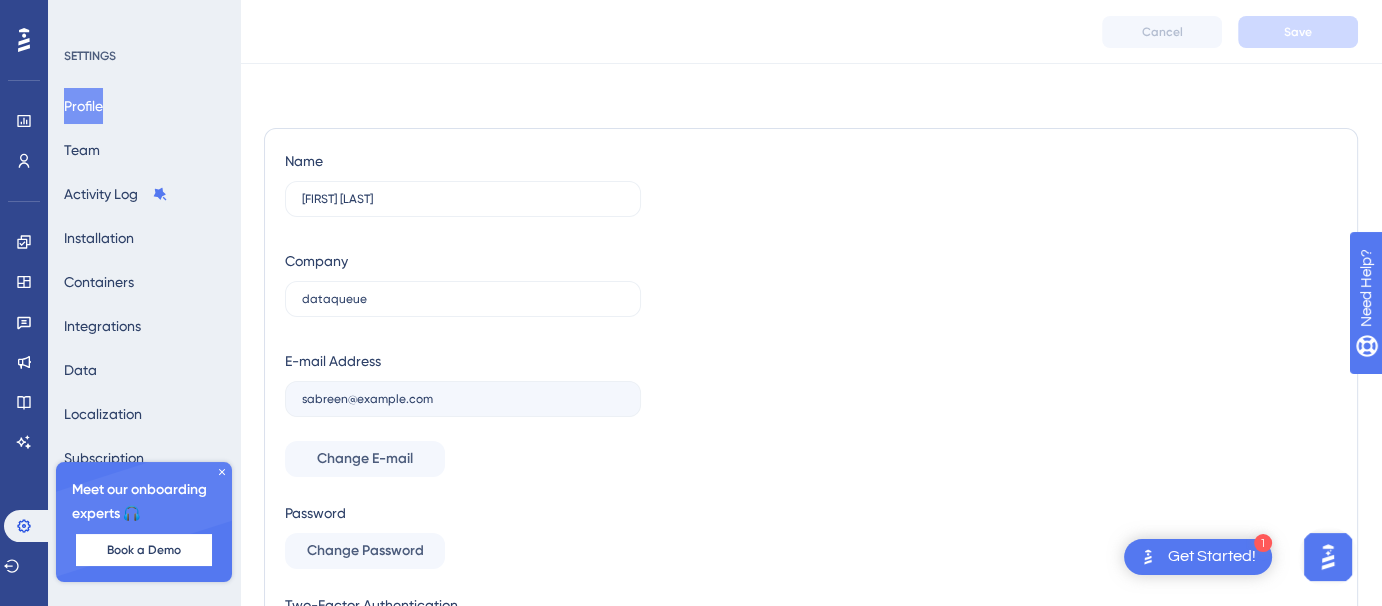 scroll, scrollTop: 144, scrollLeft: 0, axis: vertical 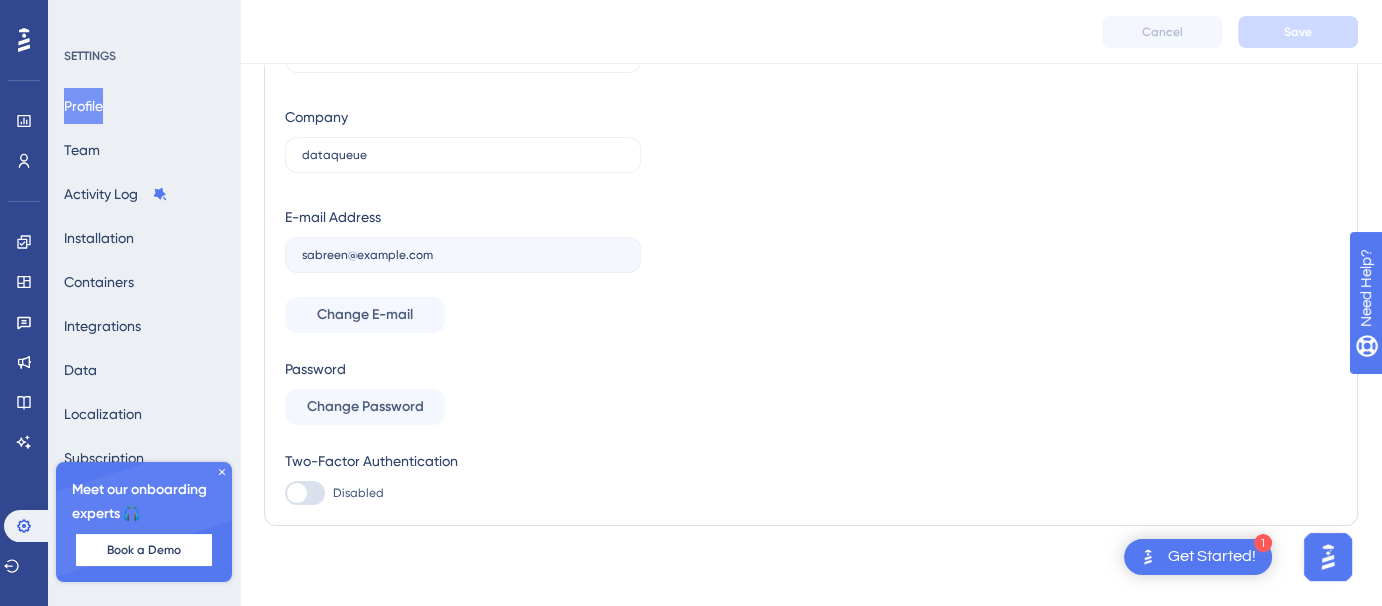 click 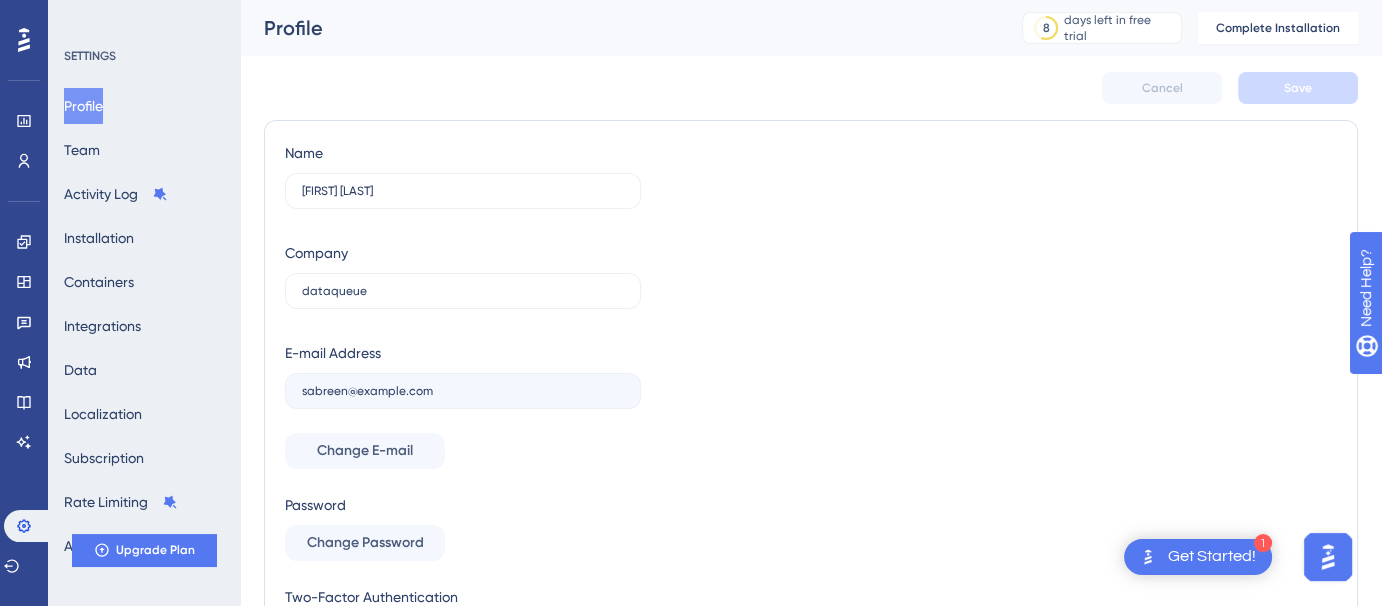 scroll, scrollTop: 0, scrollLeft: 0, axis: both 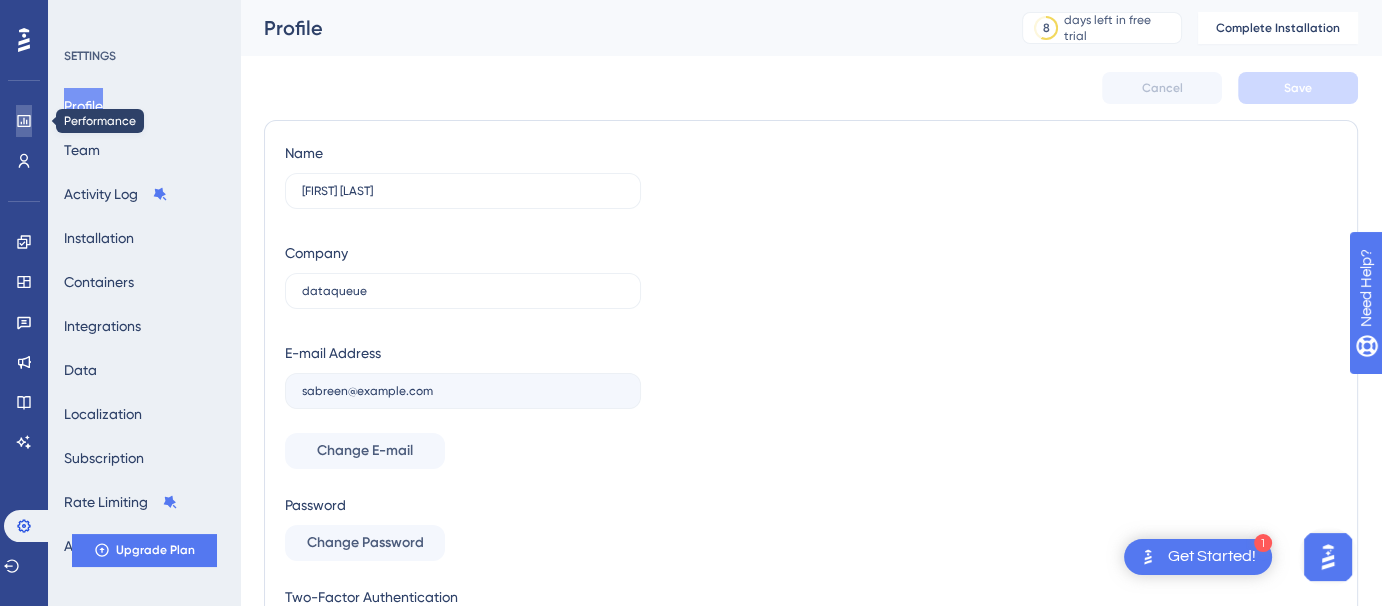 click 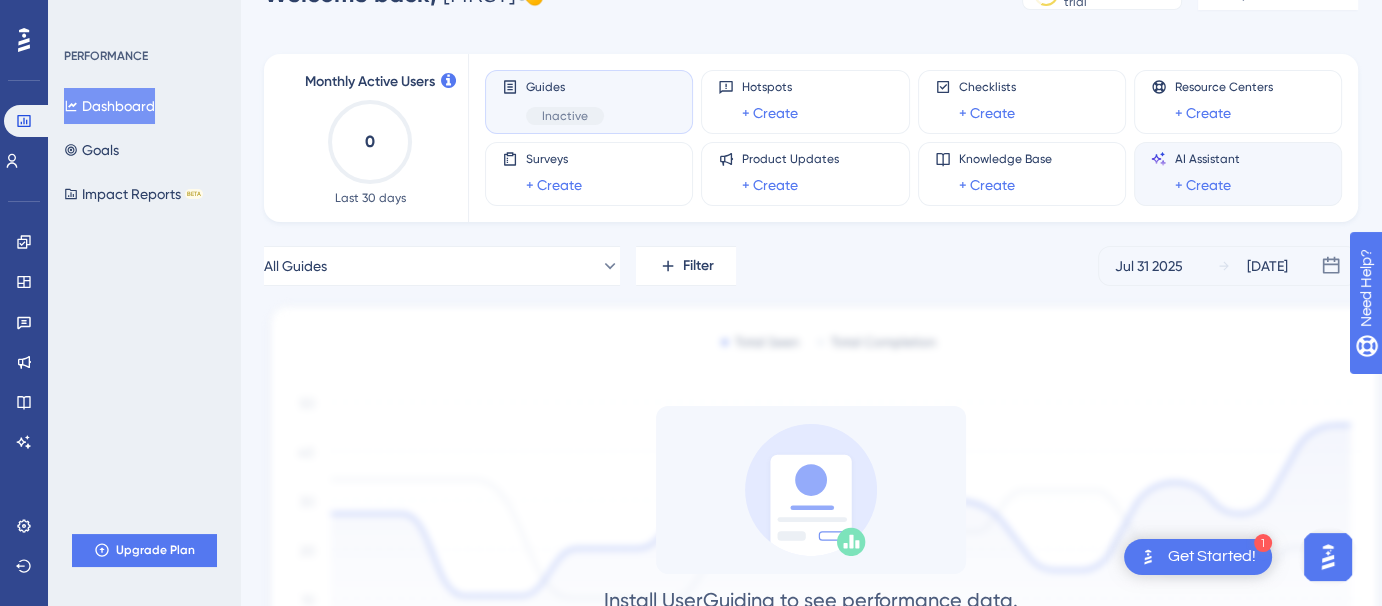 scroll, scrollTop: 0, scrollLeft: 0, axis: both 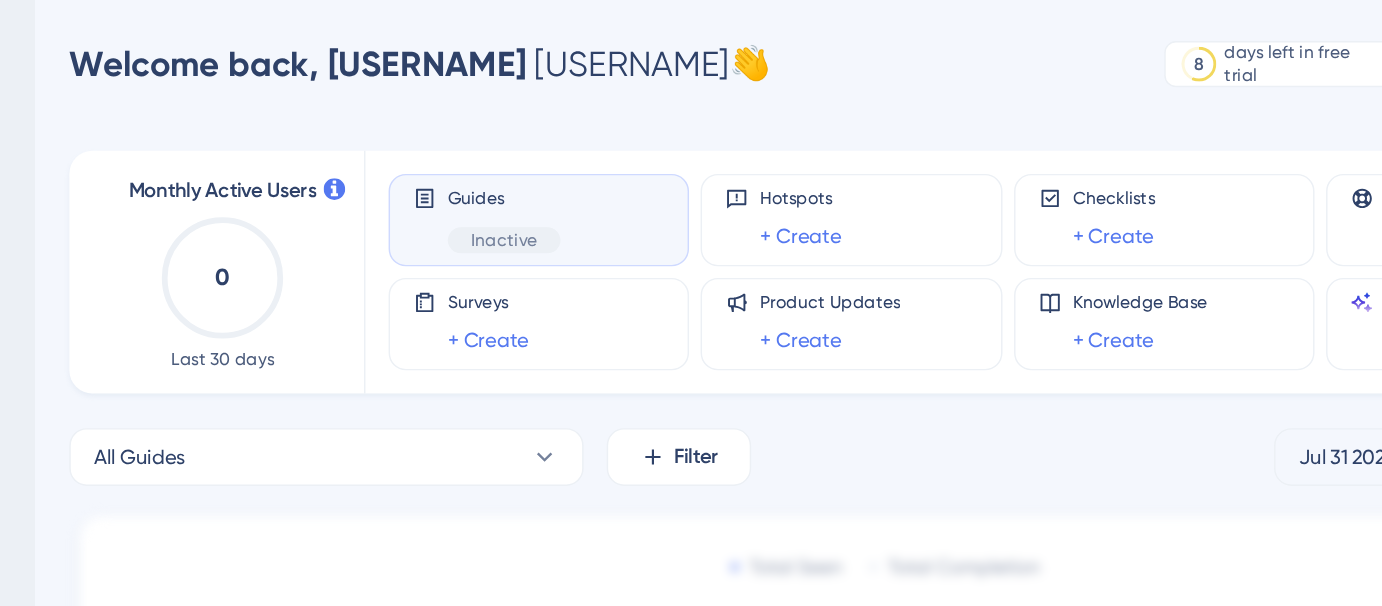 click on "Guides" at bounding box center (565, 145) 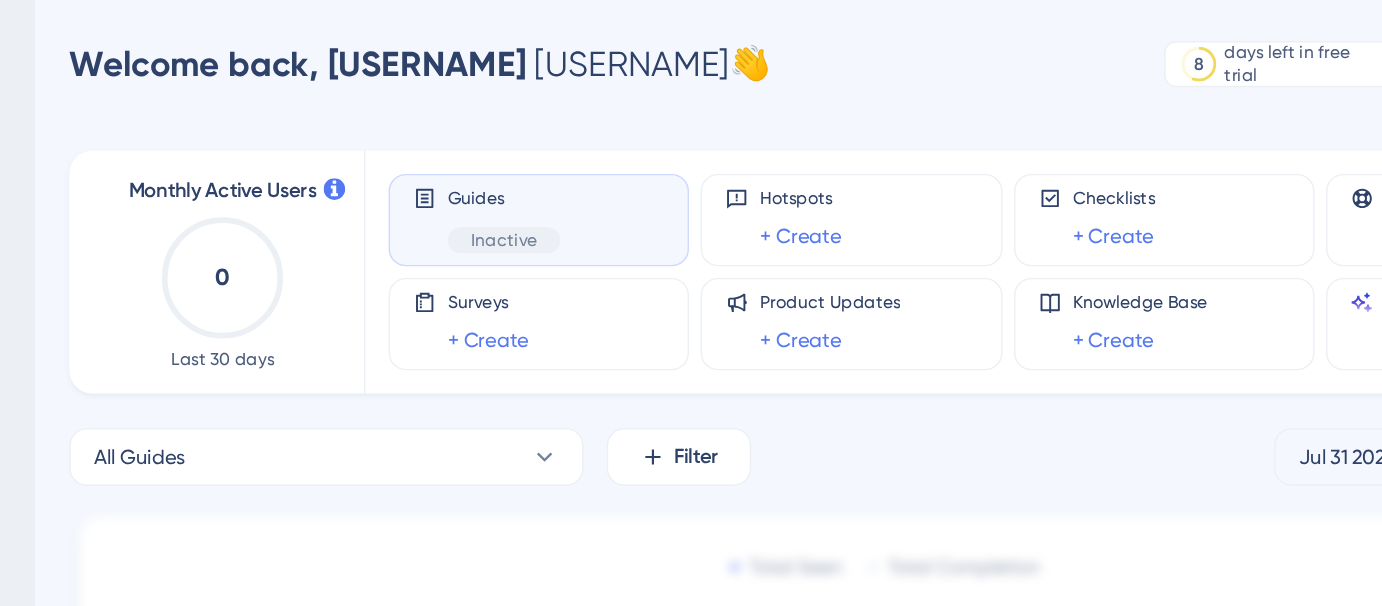 click 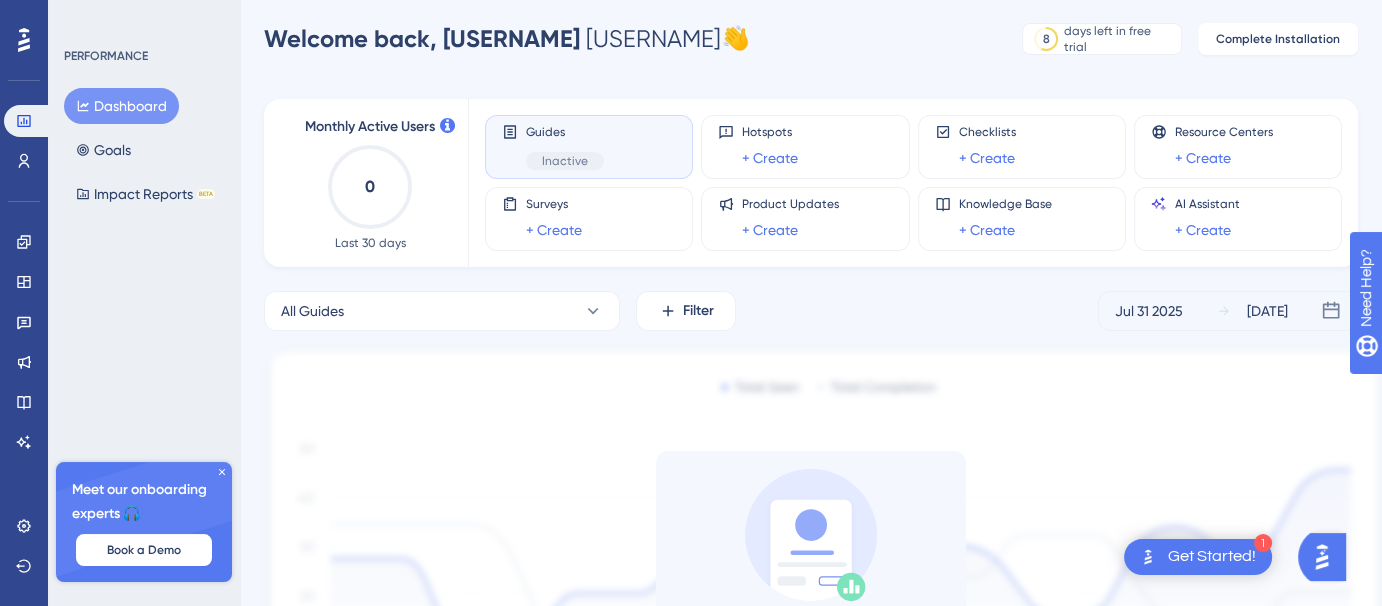 scroll, scrollTop: 0, scrollLeft: 0, axis: both 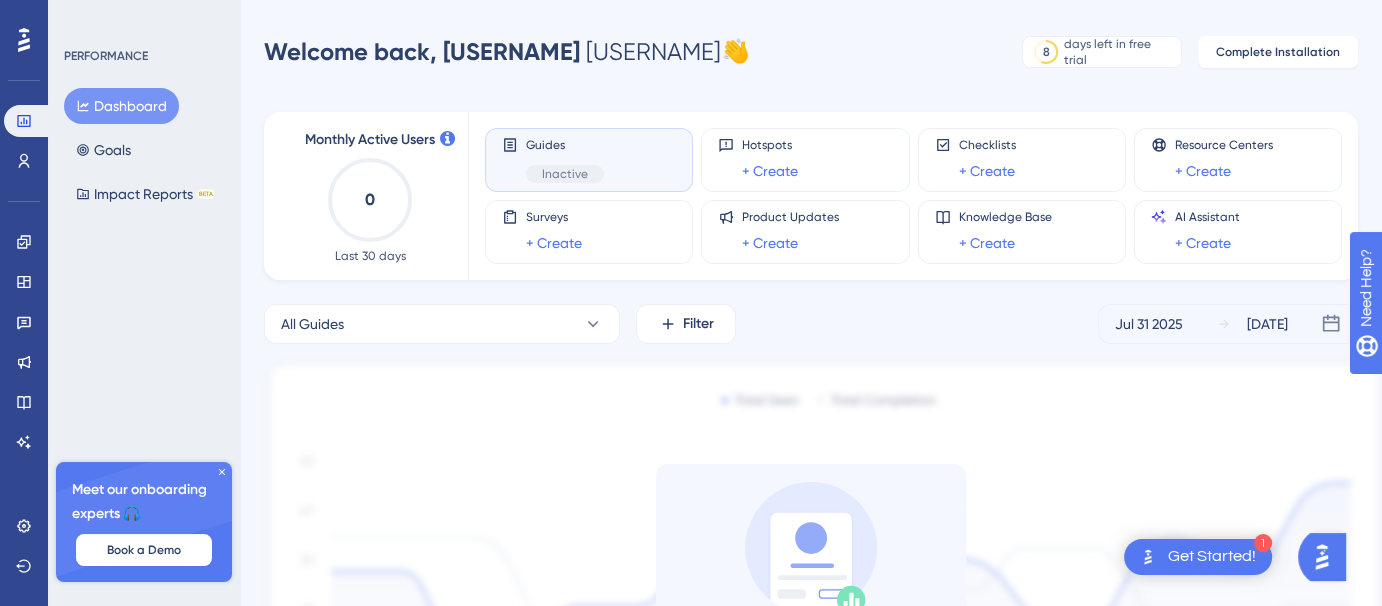 click on "Inactive" at bounding box center (565, 174) 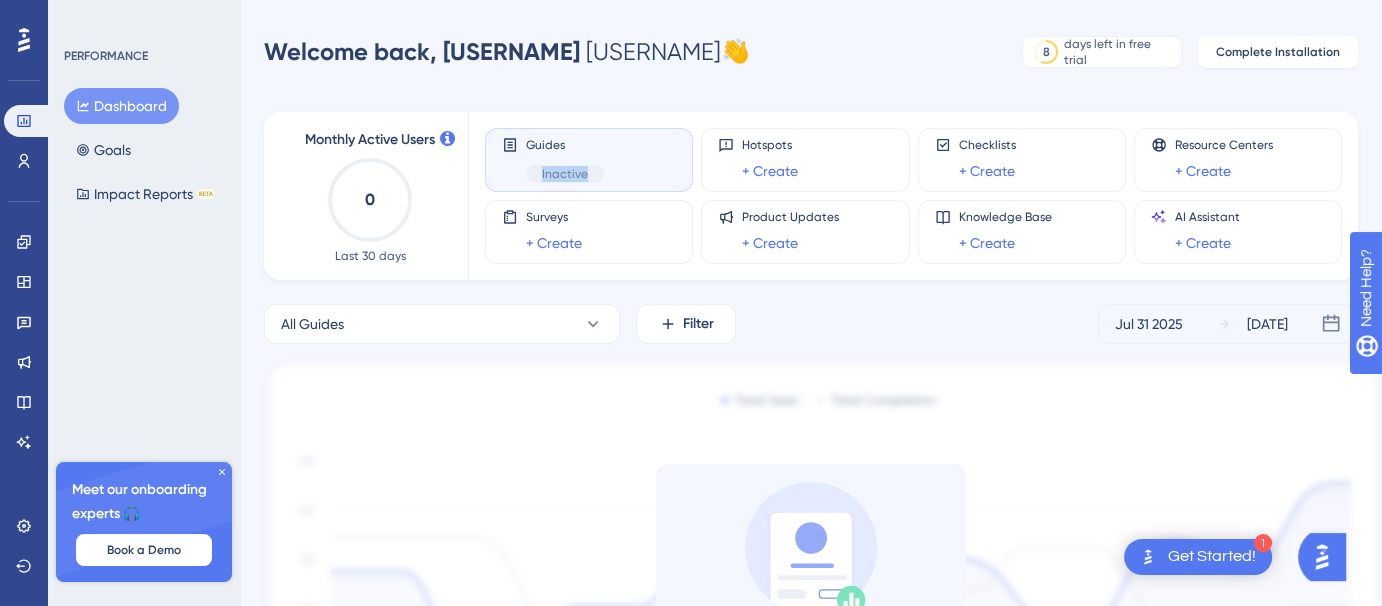 click on "Inactive" at bounding box center (565, 174) 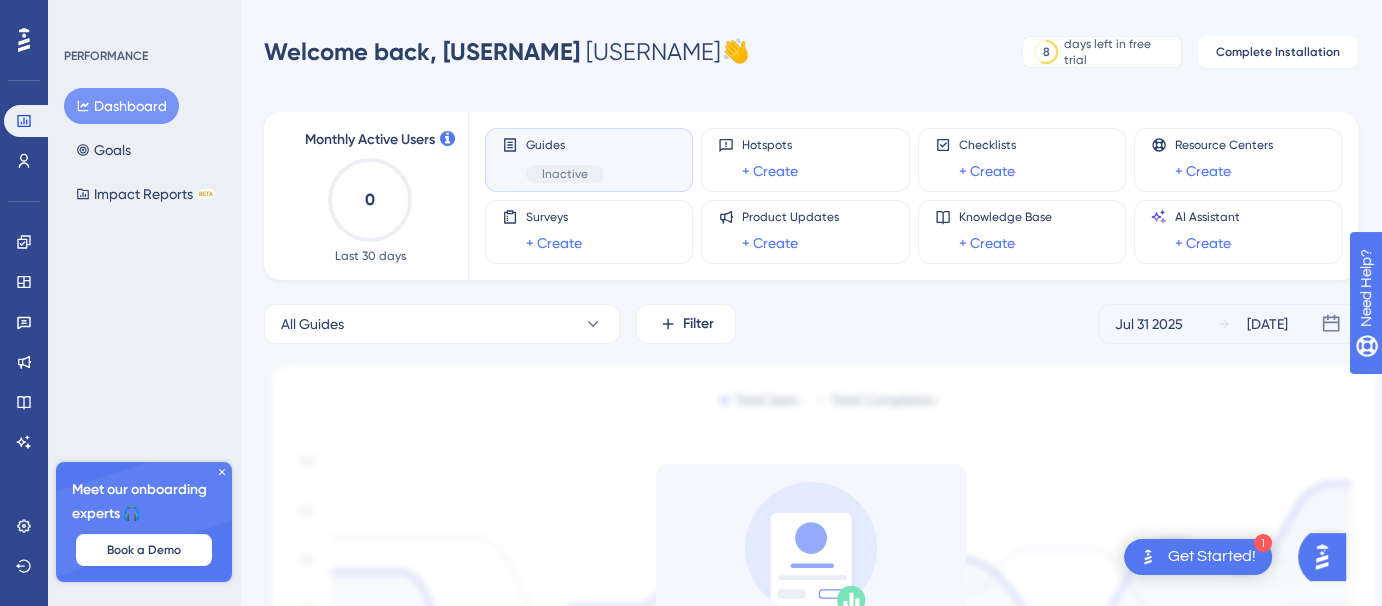 drag, startPoint x: 581, startPoint y: 175, endPoint x: 528, endPoint y: 155, distance: 56.648037 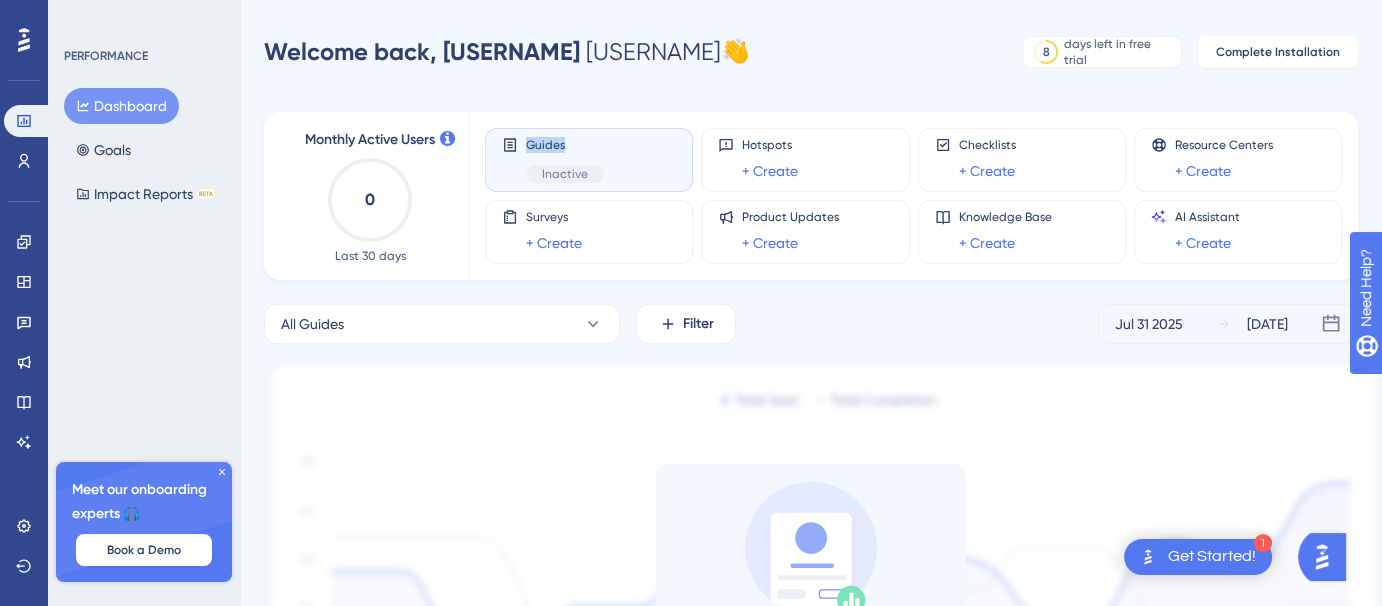 click on "Guides Inactive" at bounding box center [565, 160] 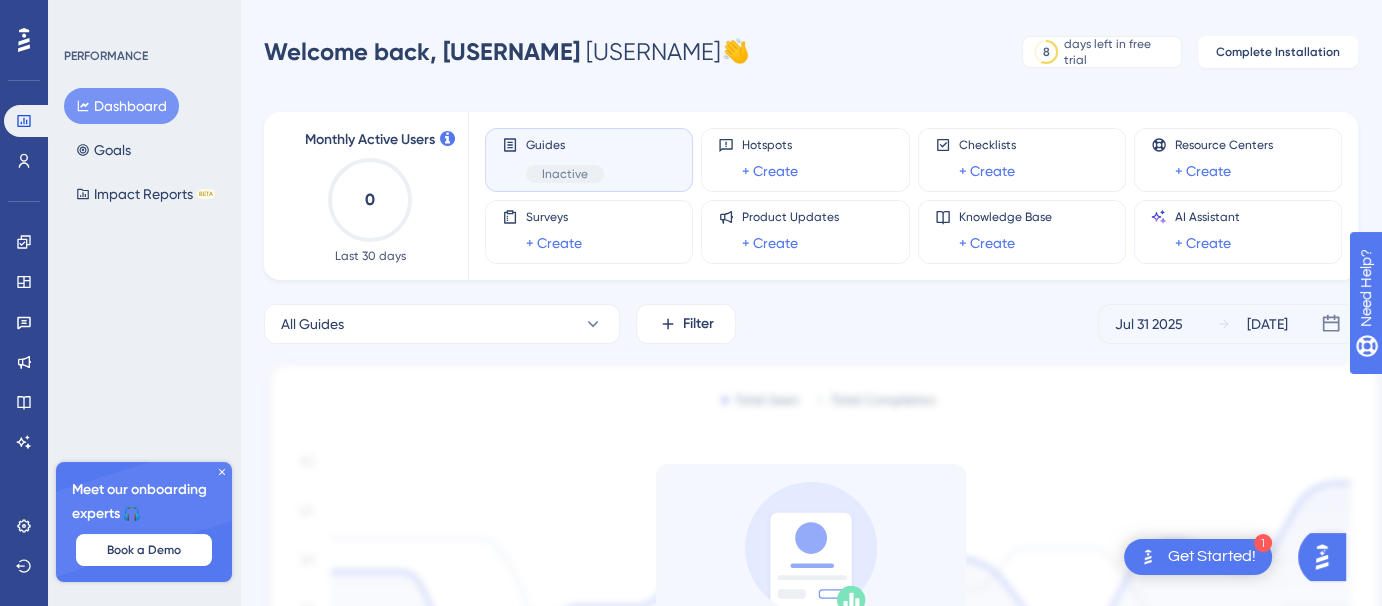 click 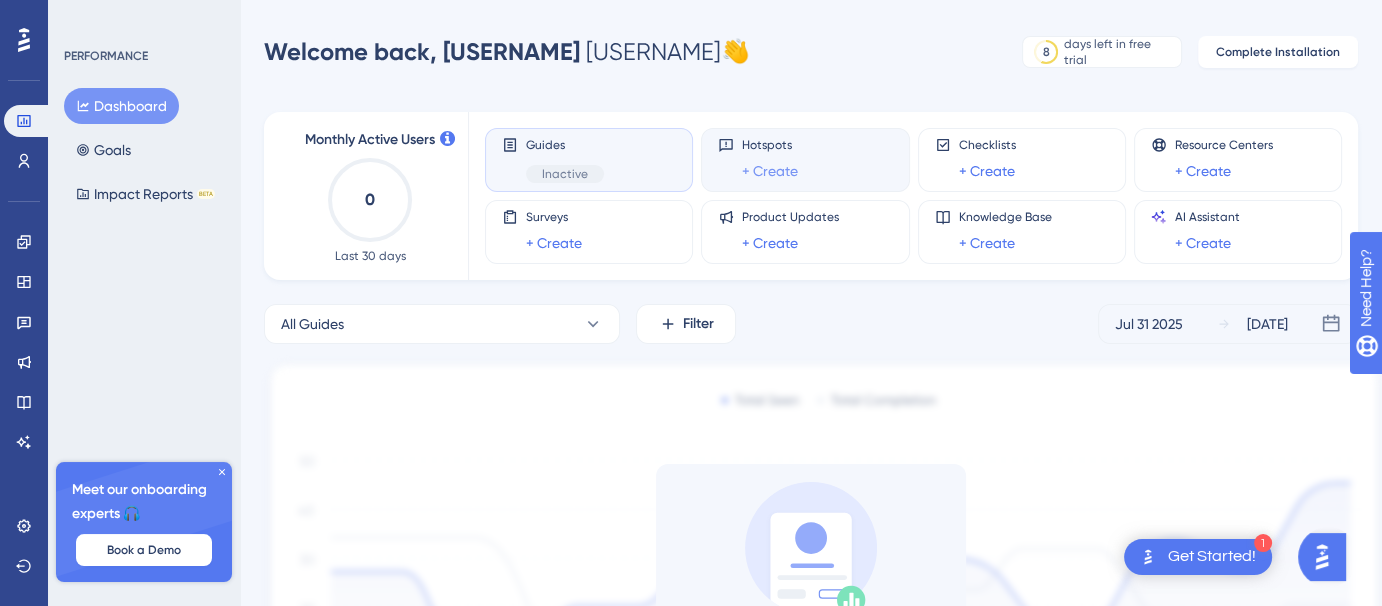 click on "+ Create" at bounding box center [770, 171] 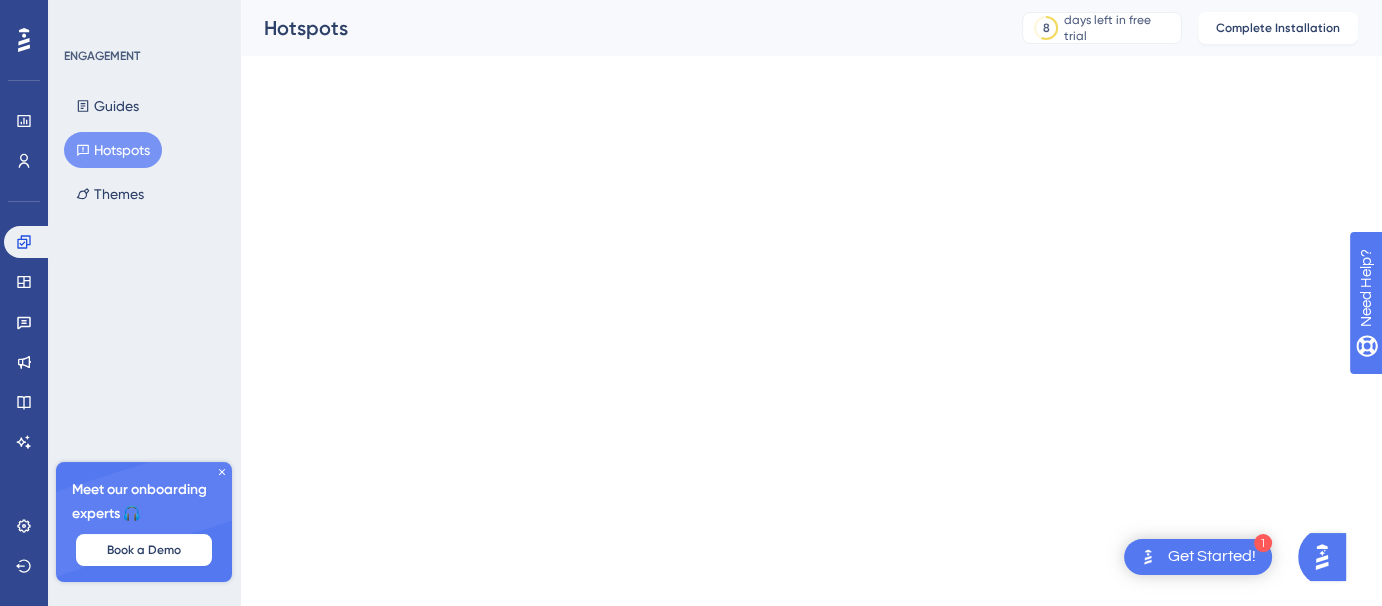 scroll, scrollTop: 0, scrollLeft: 0, axis: both 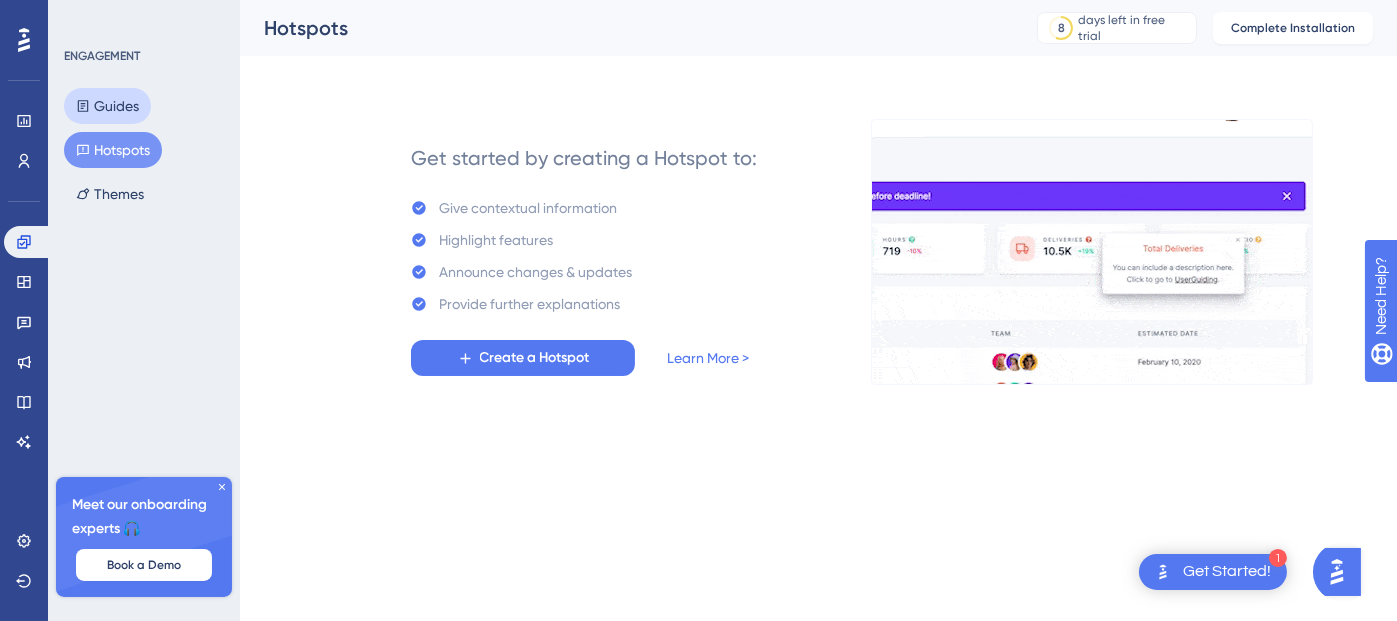 click on "Guides" at bounding box center [107, 106] 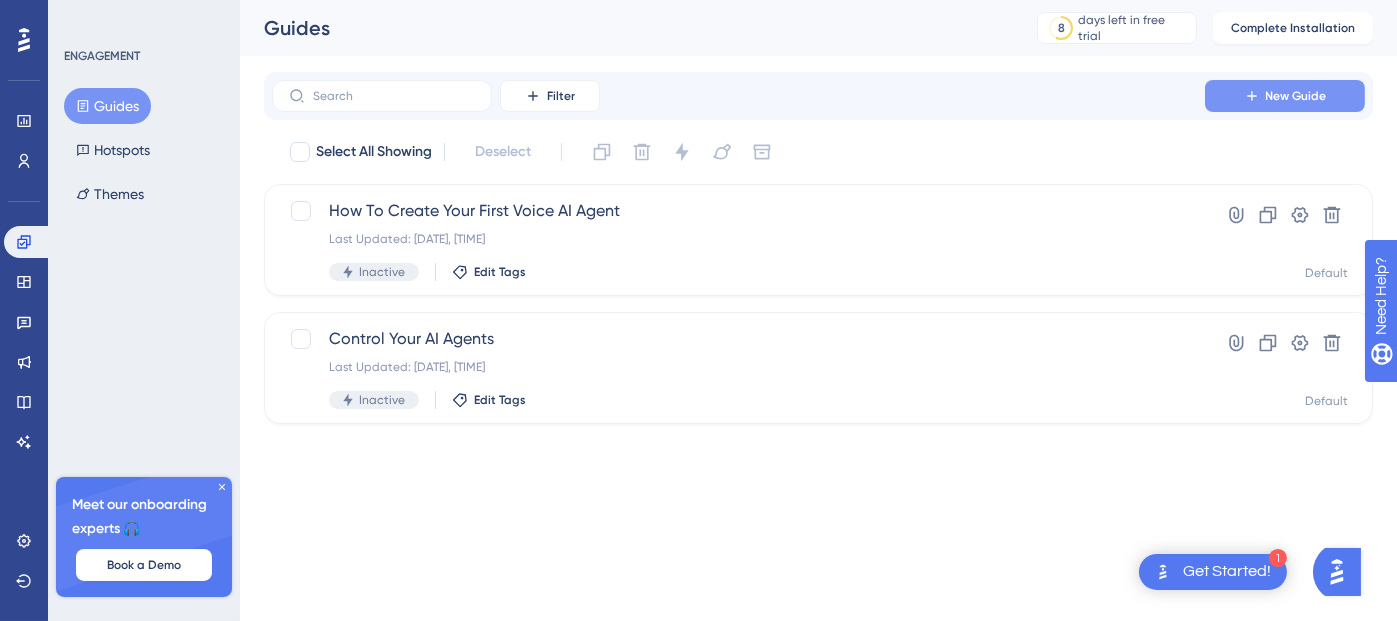 click on "New Guide" at bounding box center [1296, 96] 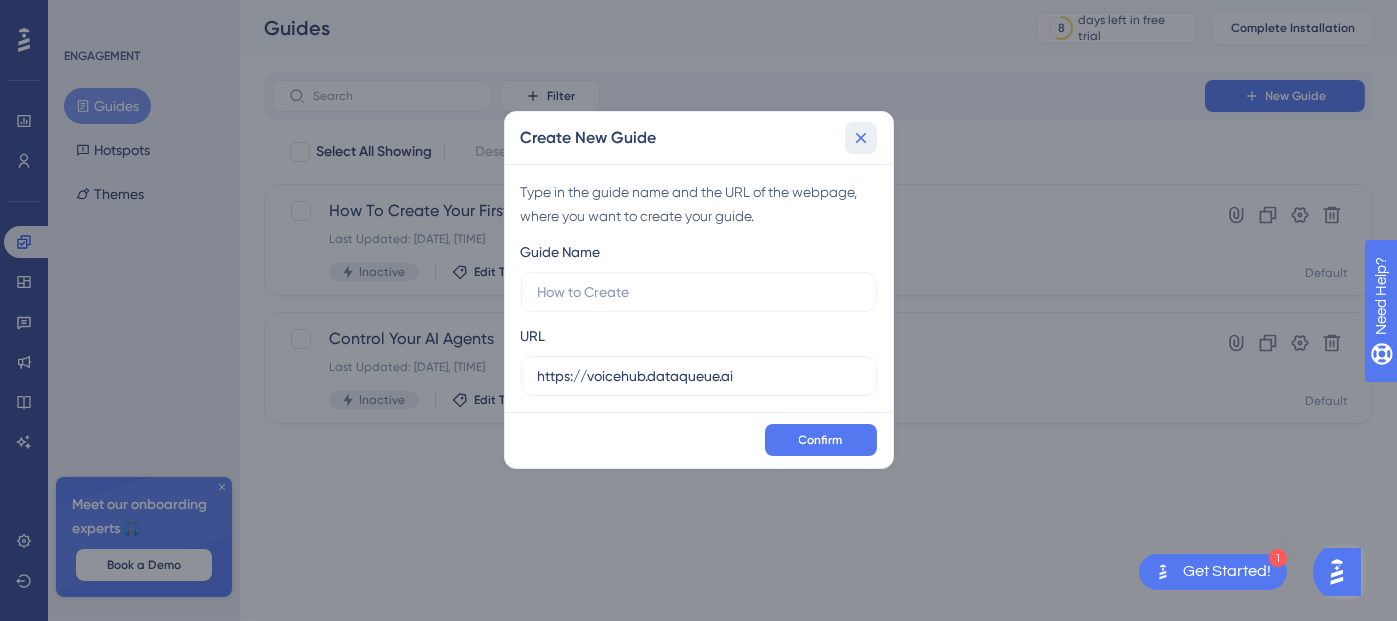 click 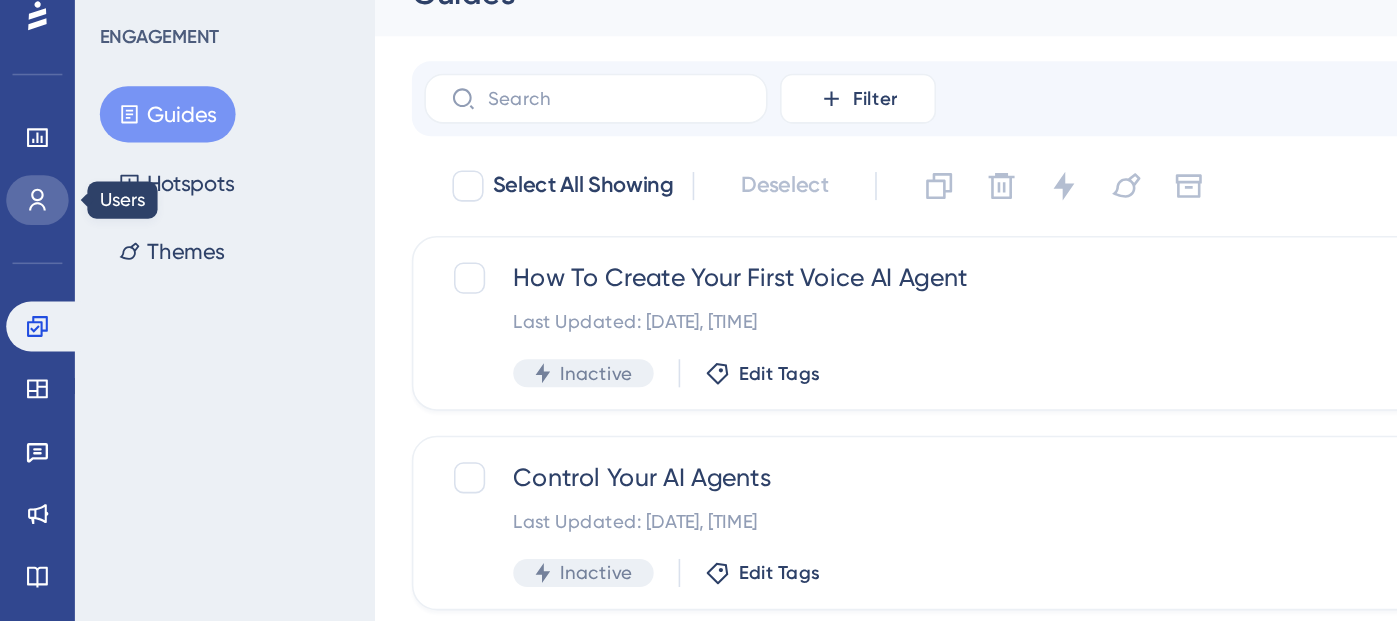 click 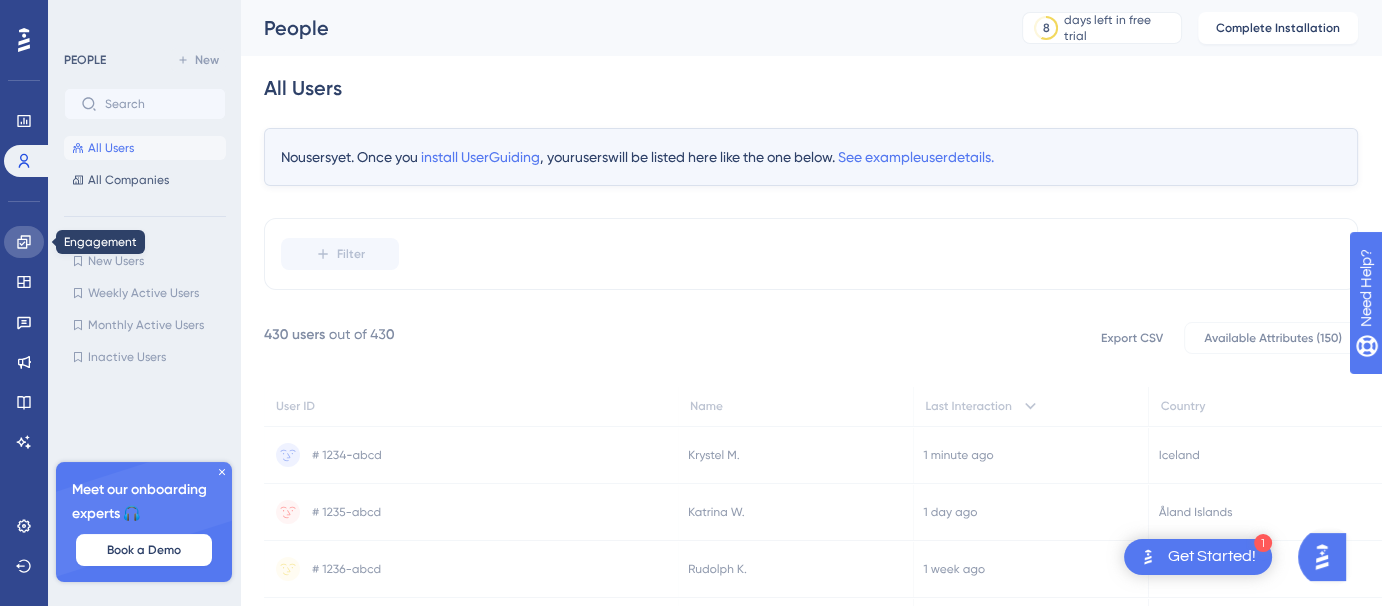 click 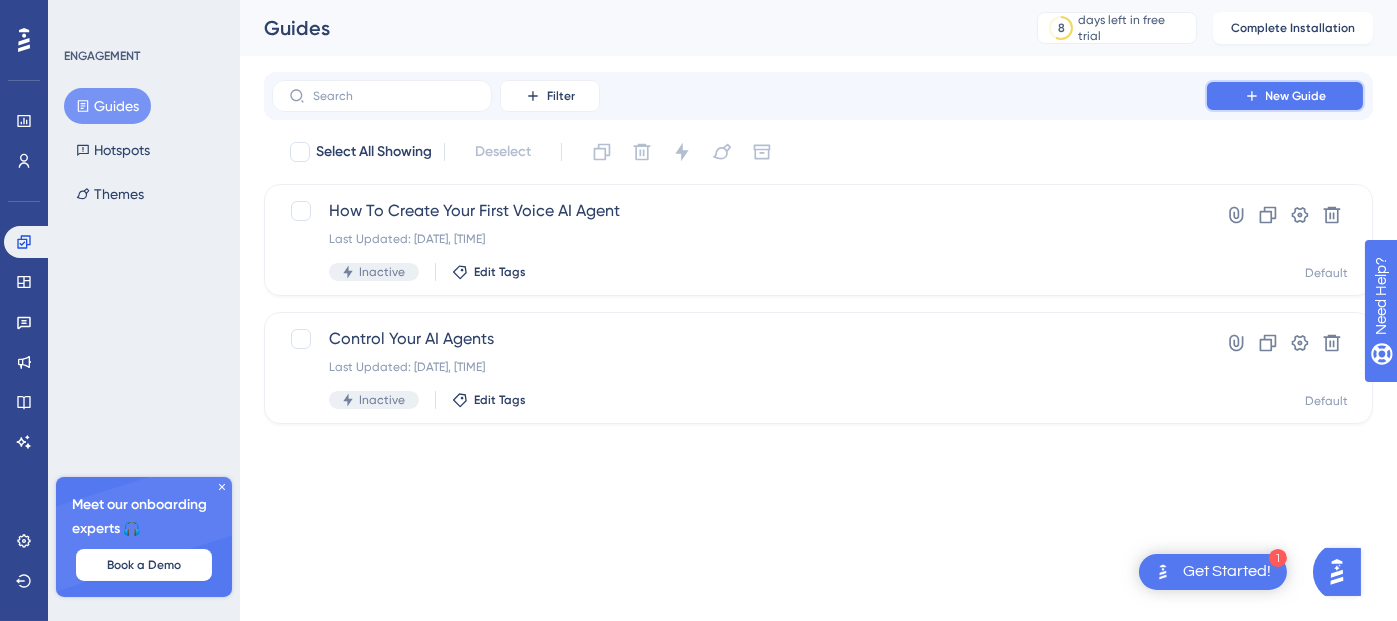 click on "New Guide" at bounding box center [1296, 96] 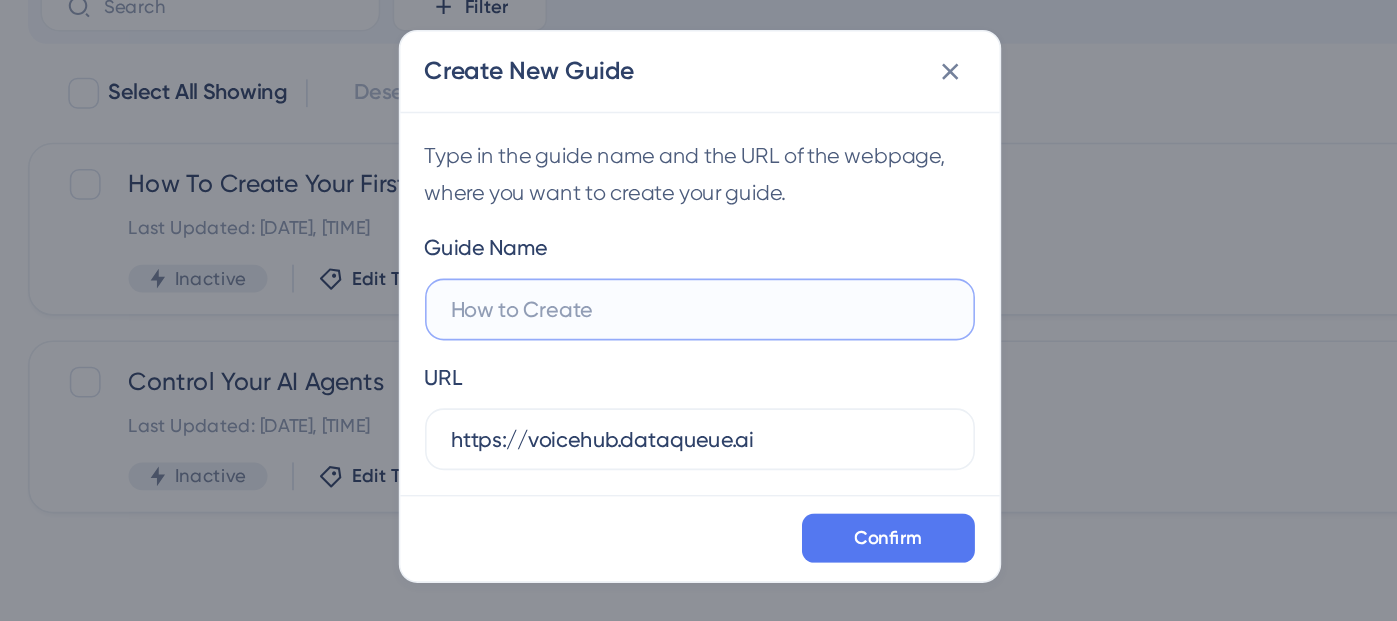 paste on "UNIVERSAL INTRO (First-Time Experience)" 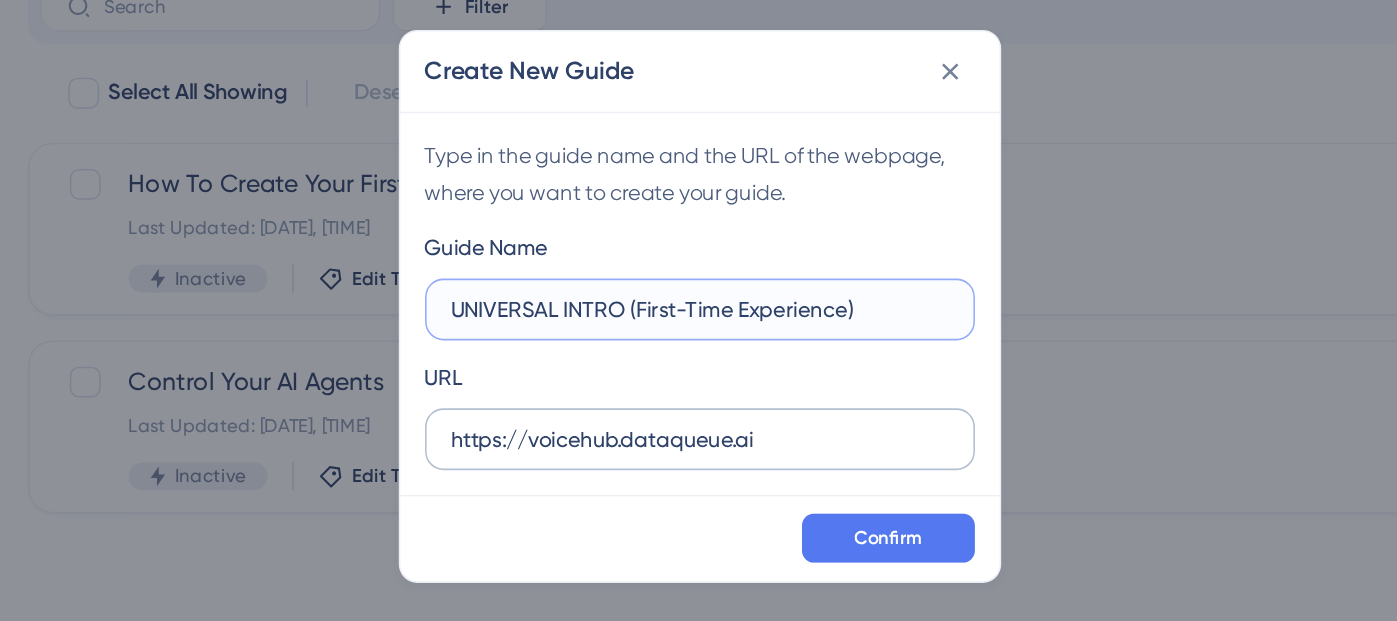 type on "UNIVERSAL INTRO (First-Time Experience)" 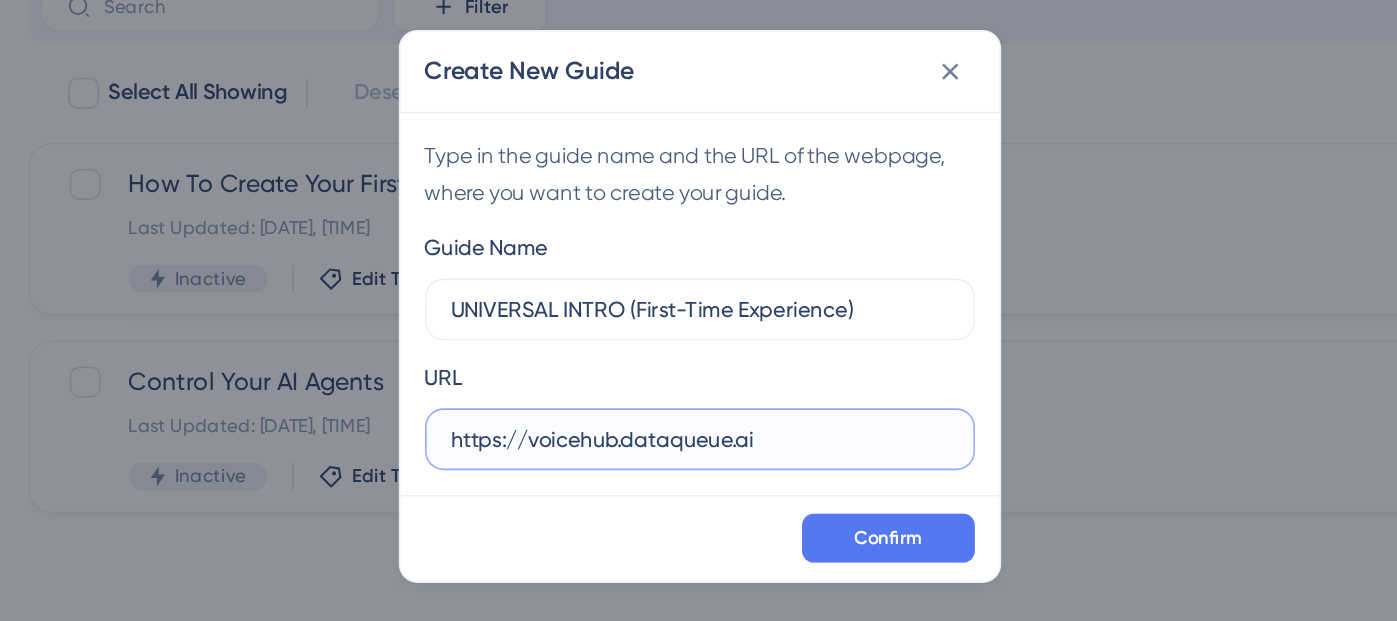 click on "https://voicehub.dataqueue.ai" at bounding box center [699, 376] 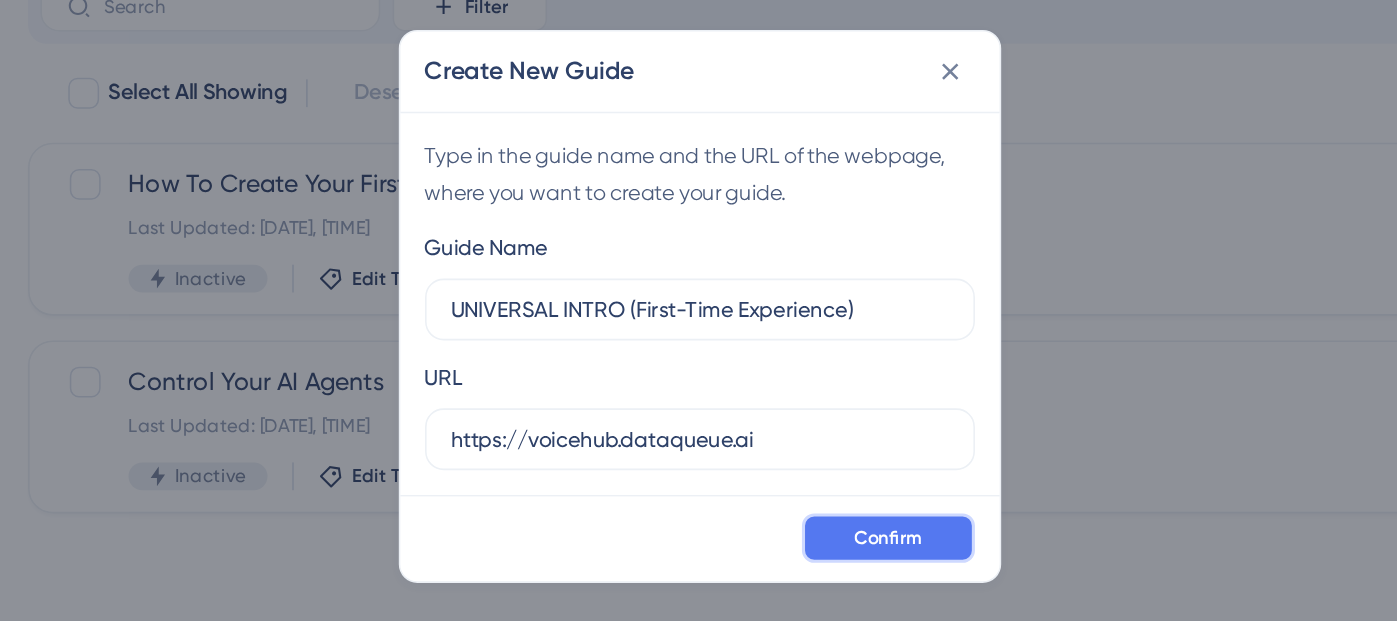 click on "Confirm" at bounding box center (821, 440) 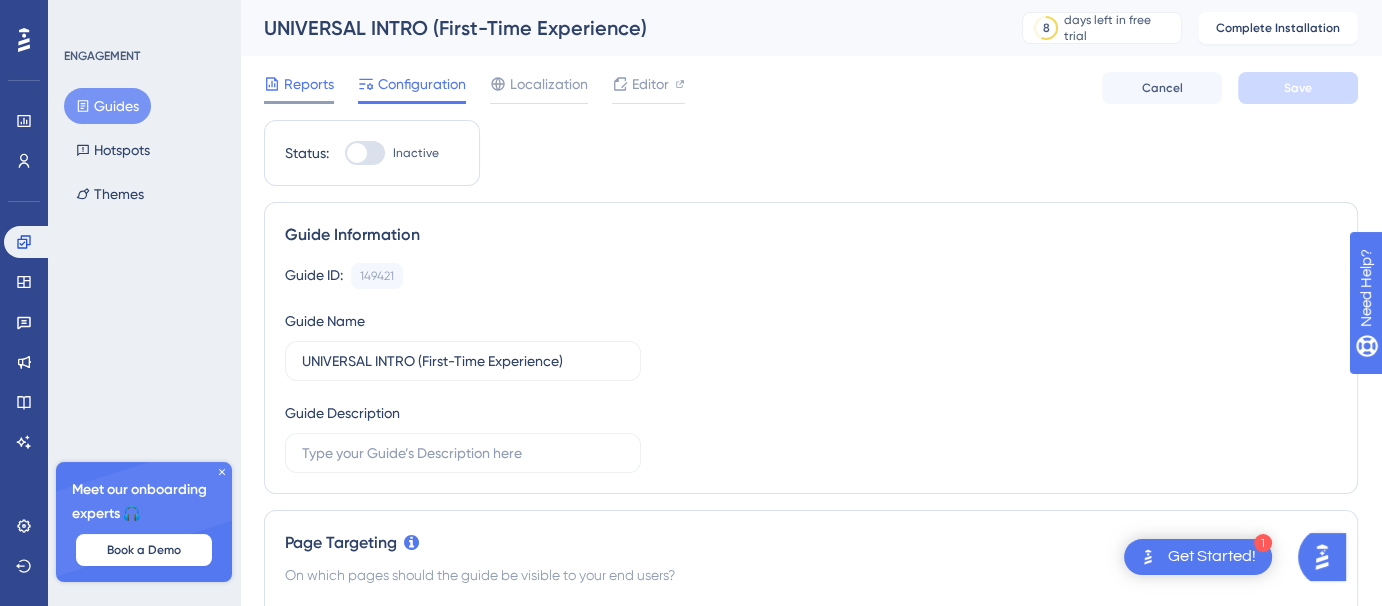 click on "Reports" at bounding box center [309, 84] 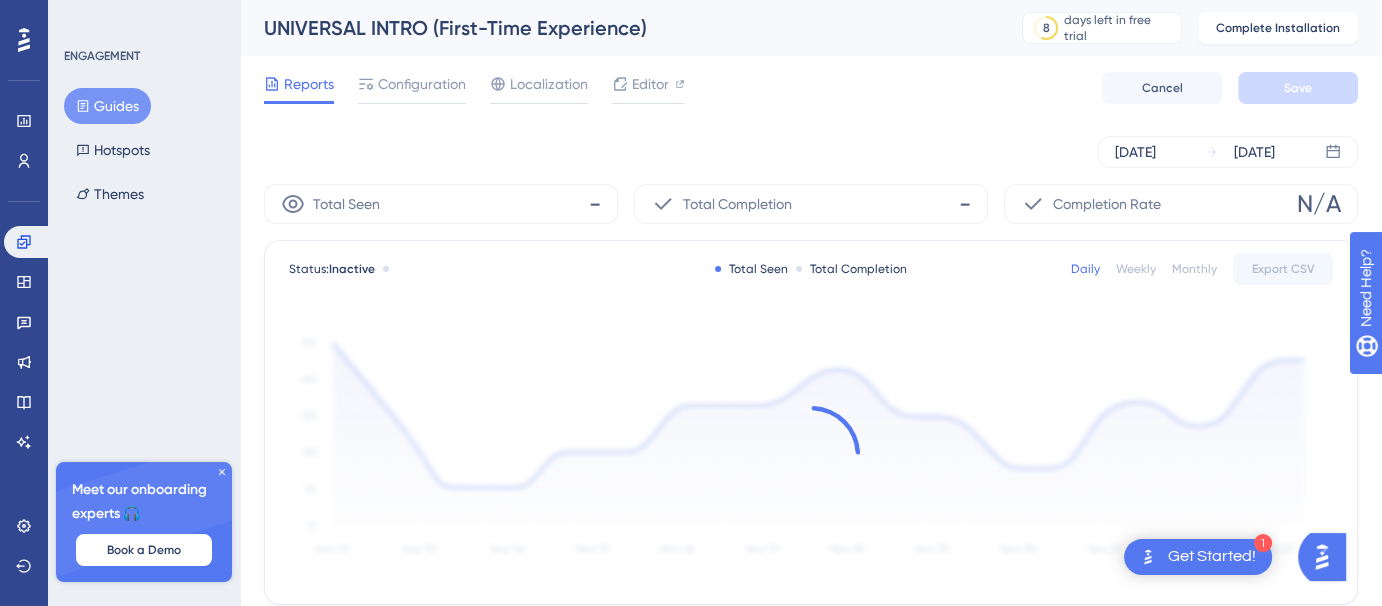 click on "Guides" at bounding box center (107, 106) 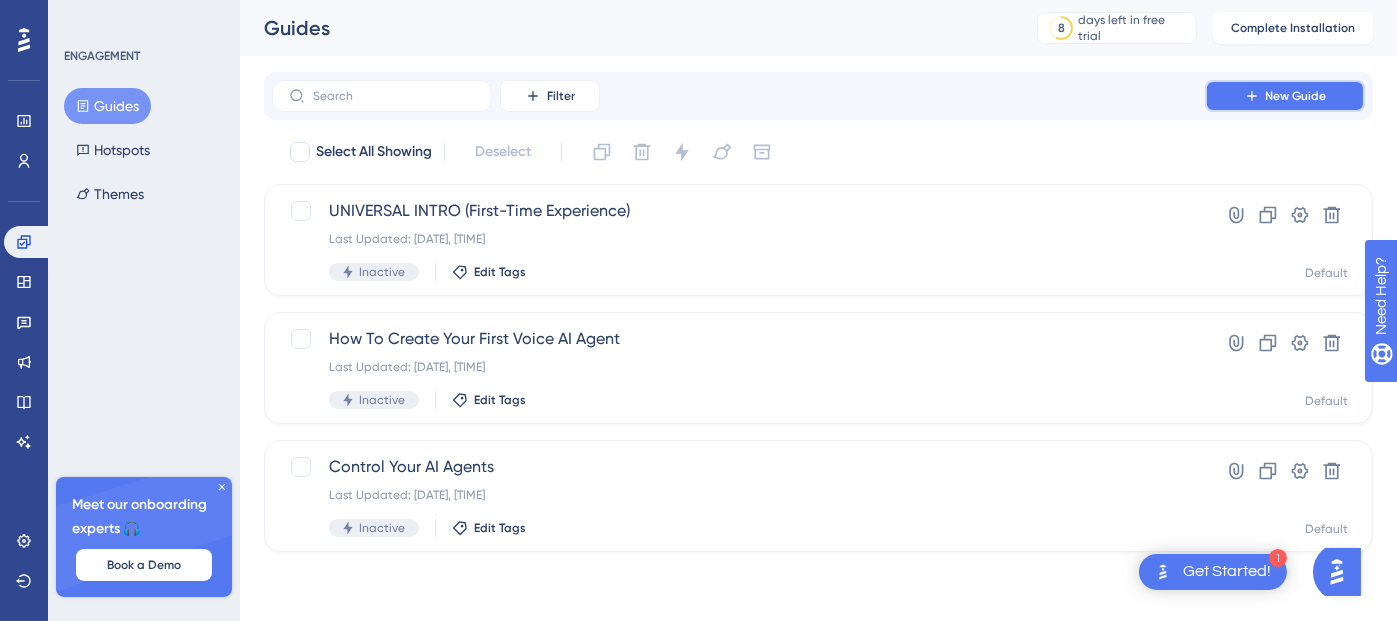 click on "New Guide" at bounding box center [1285, 96] 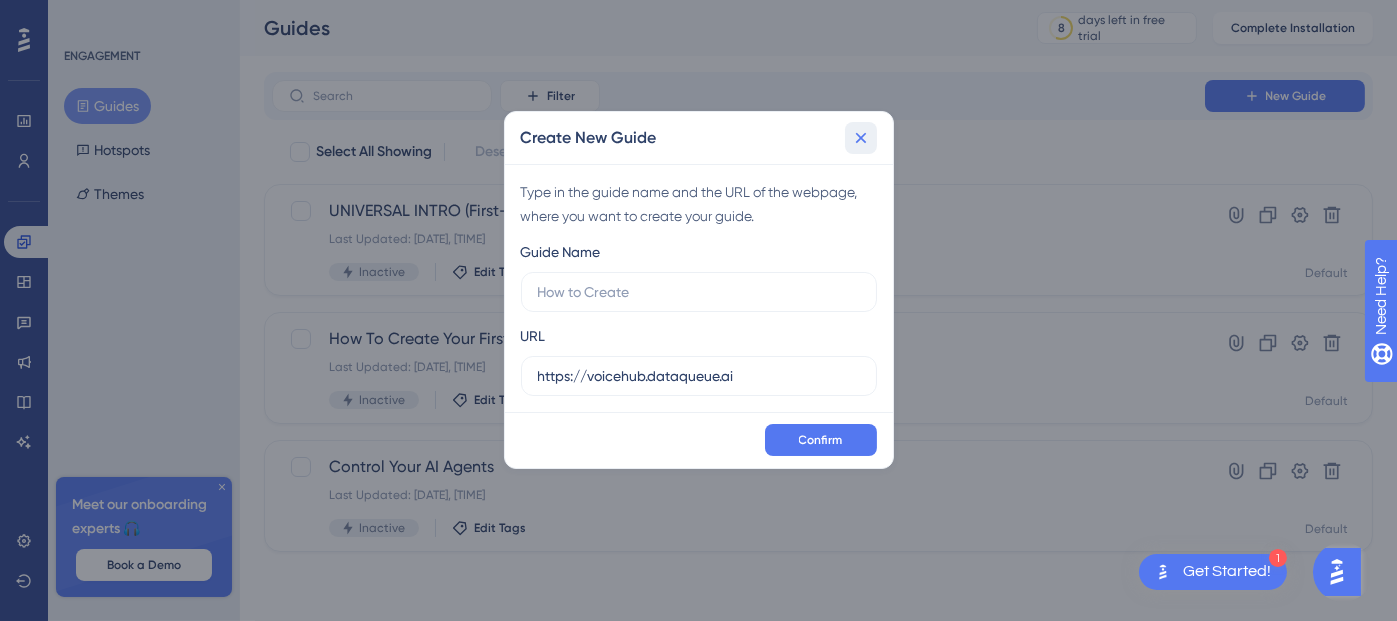 click 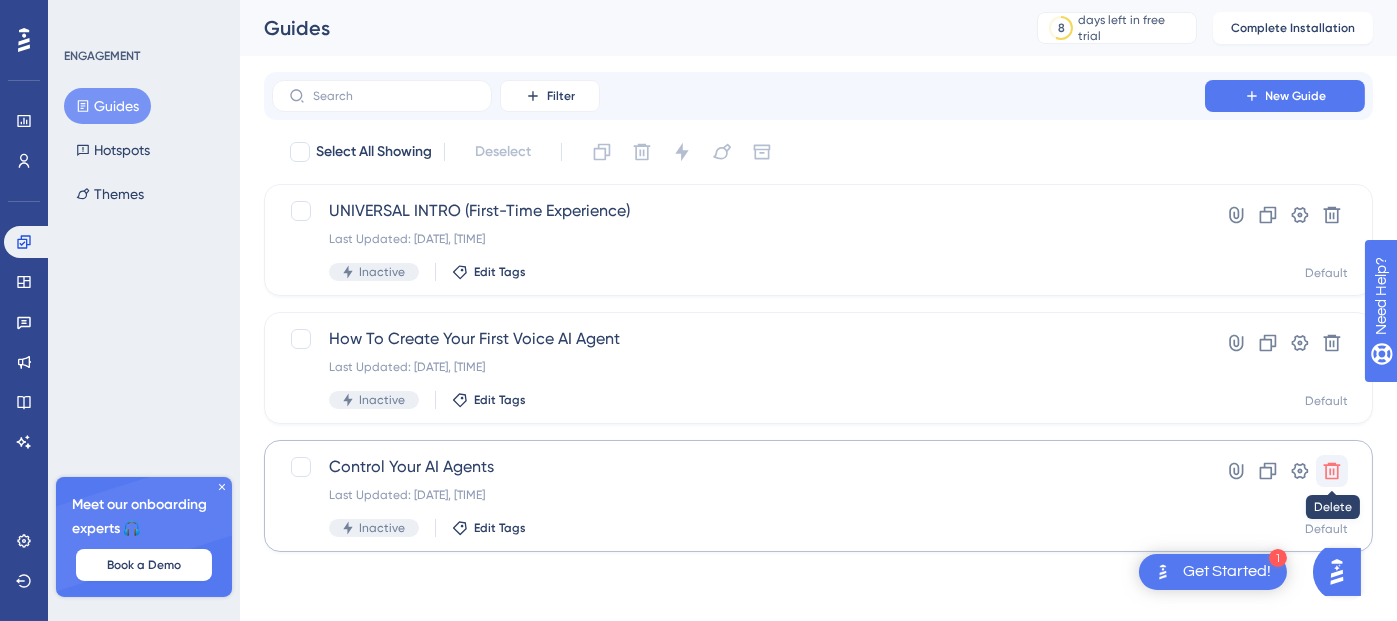 click 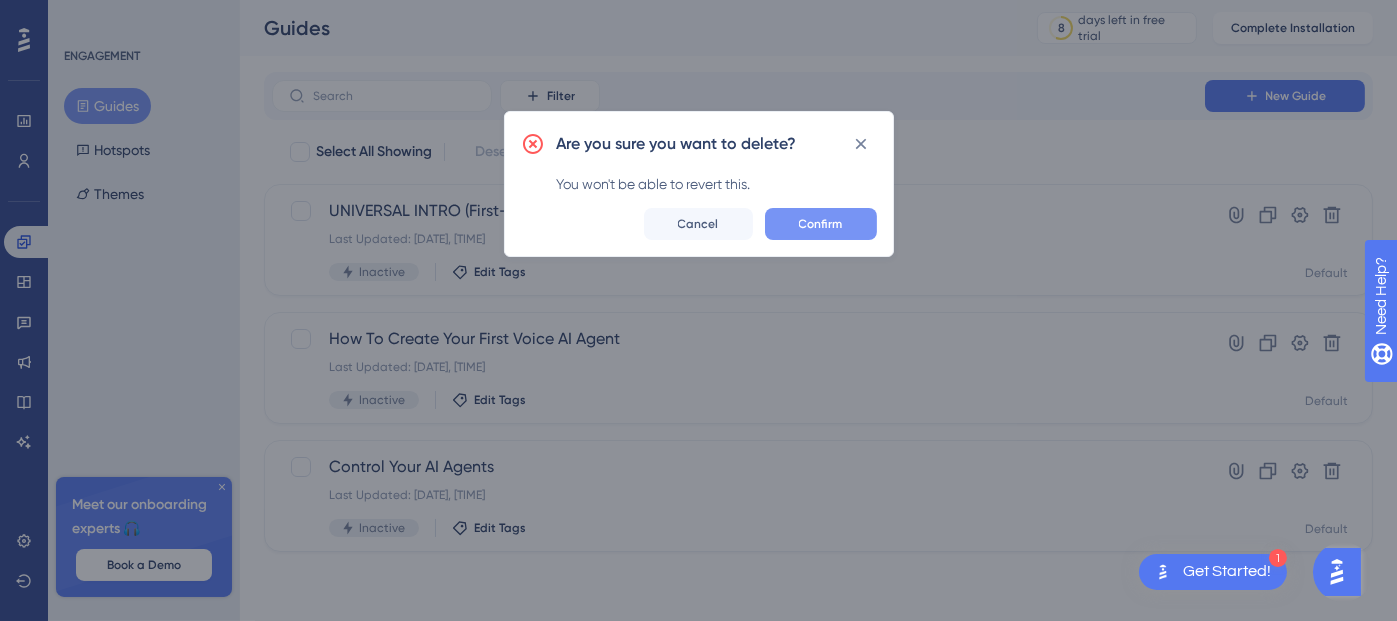 click on "Confirm" at bounding box center (821, 224) 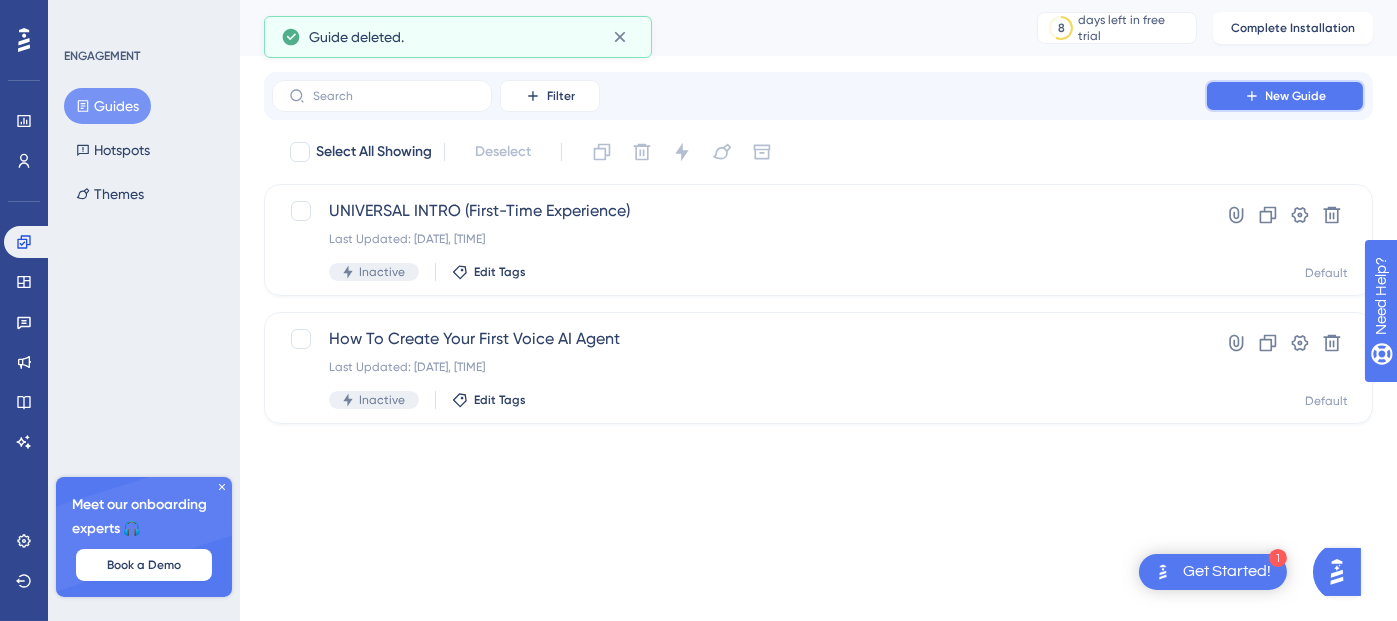click on "New Guide" at bounding box center [1296, 96] 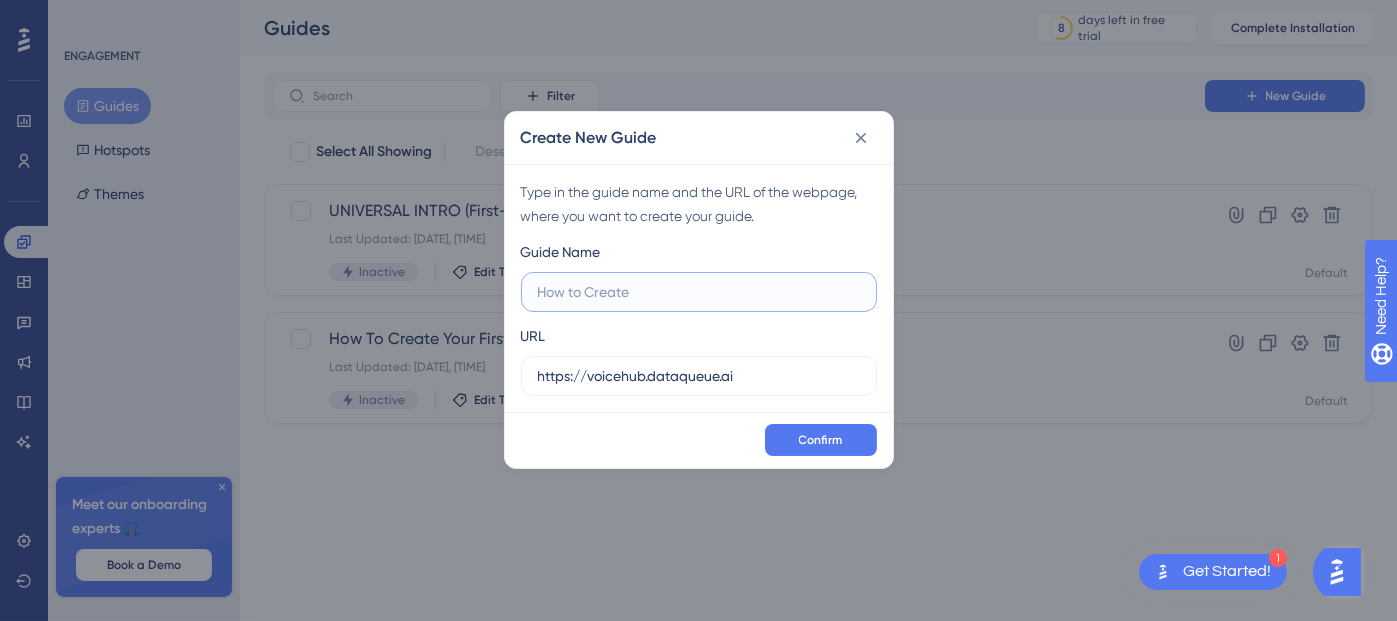 paste on "BUSINESS USER" 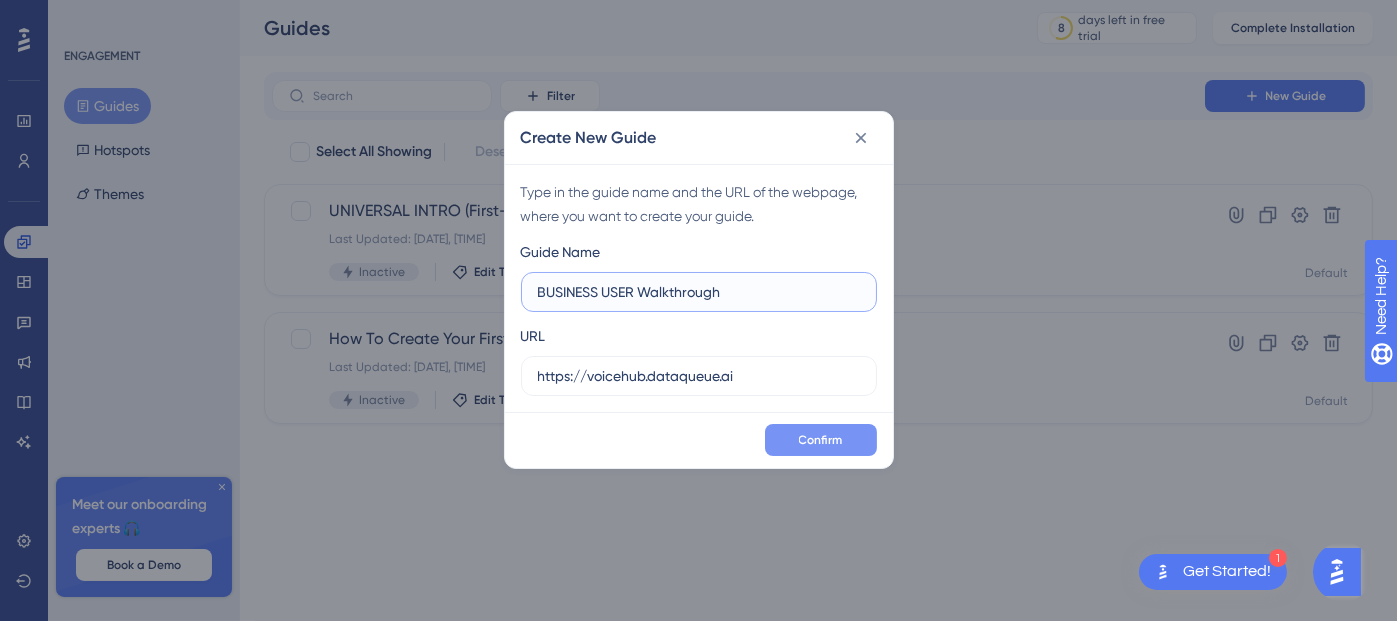 type on "BUSINESS USER Walkthrough" 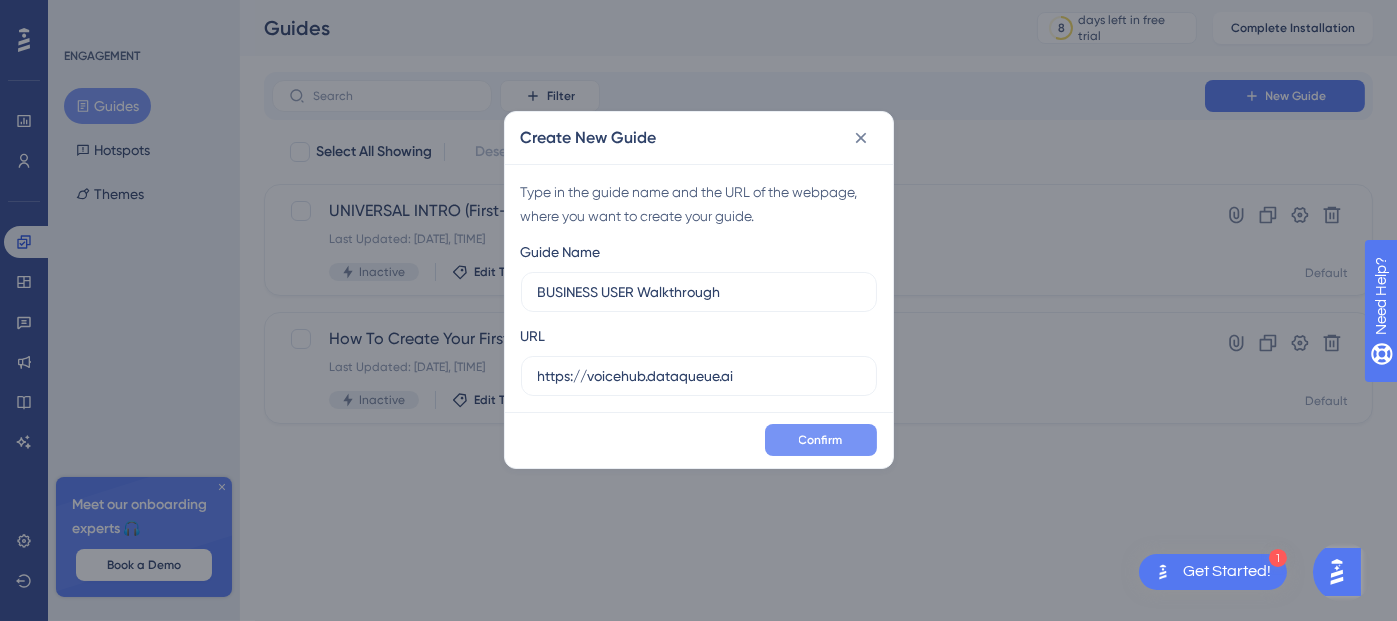 click on "Confirm" at bounding box center (821, 440) 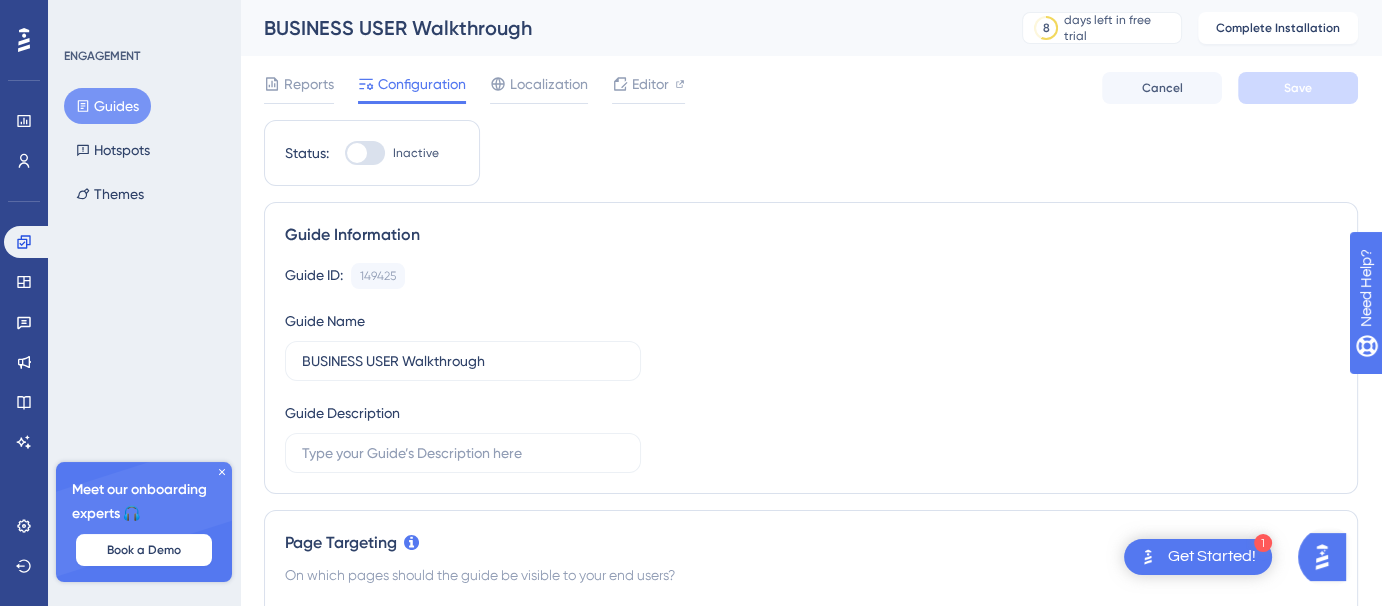 click on "Guides" at bounding box center (107, 106) 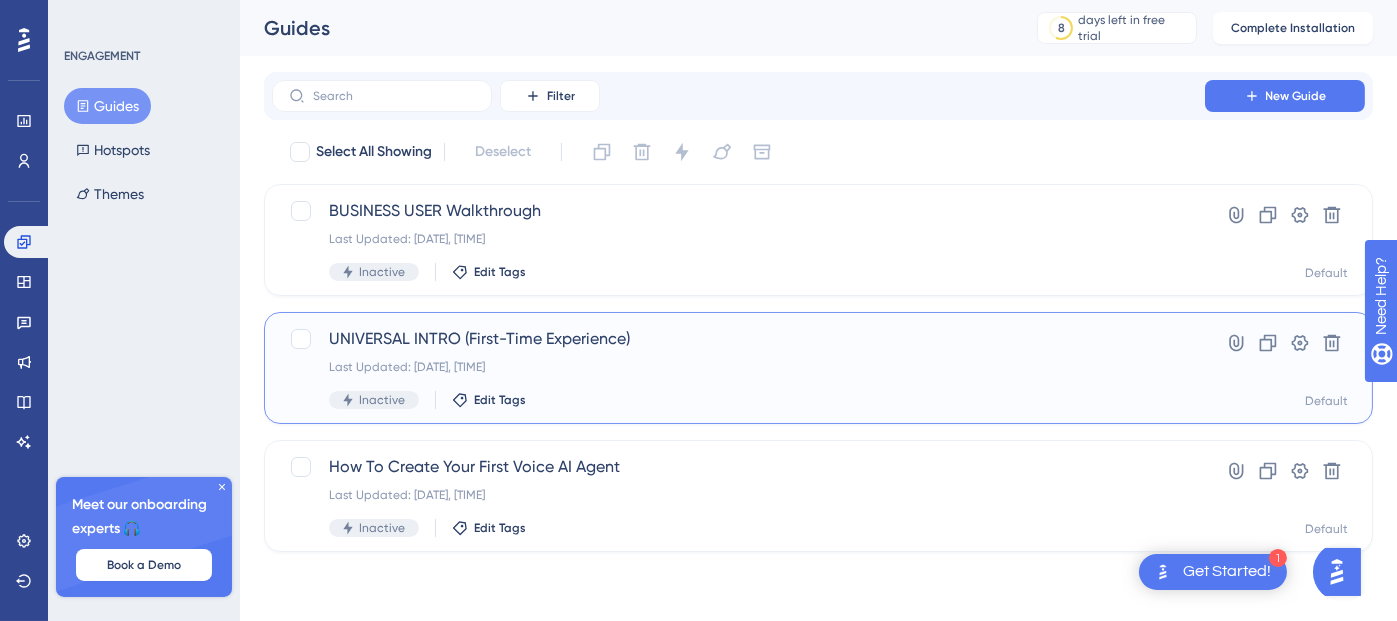 click on "UNIVERSAL INTRO (First-Time Experience)" at bounding box center [738, 339] 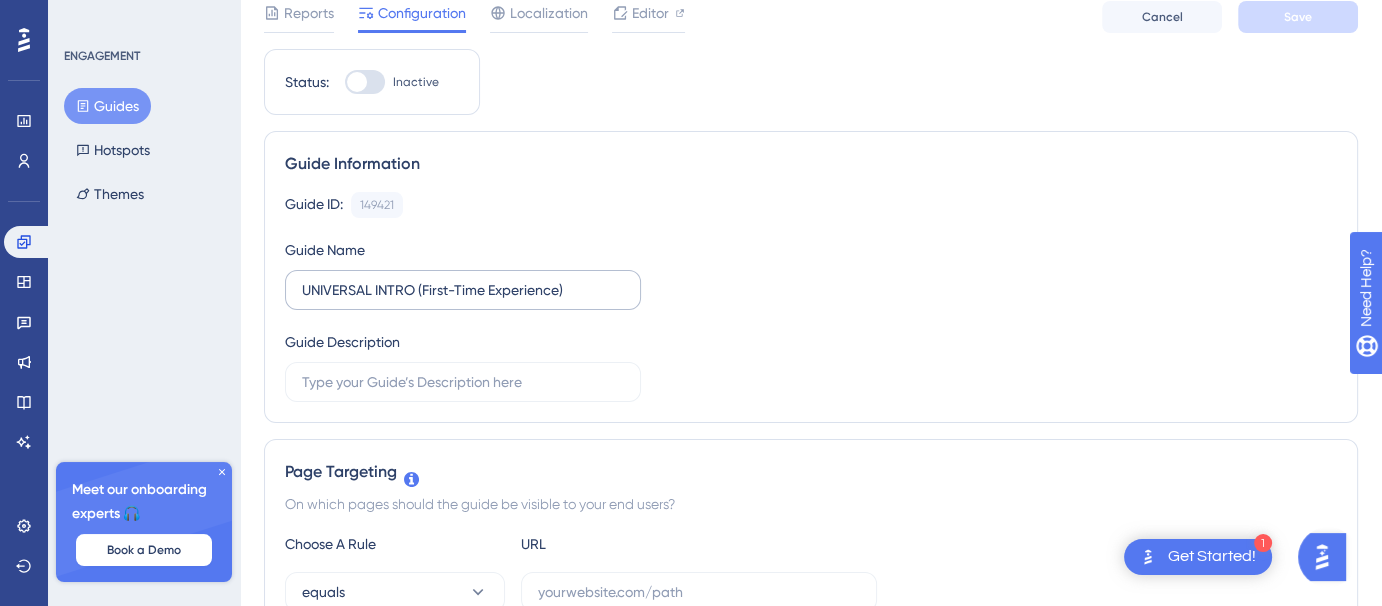 scroll, scrollTop: 0, scrollLeft: 0, axis: both 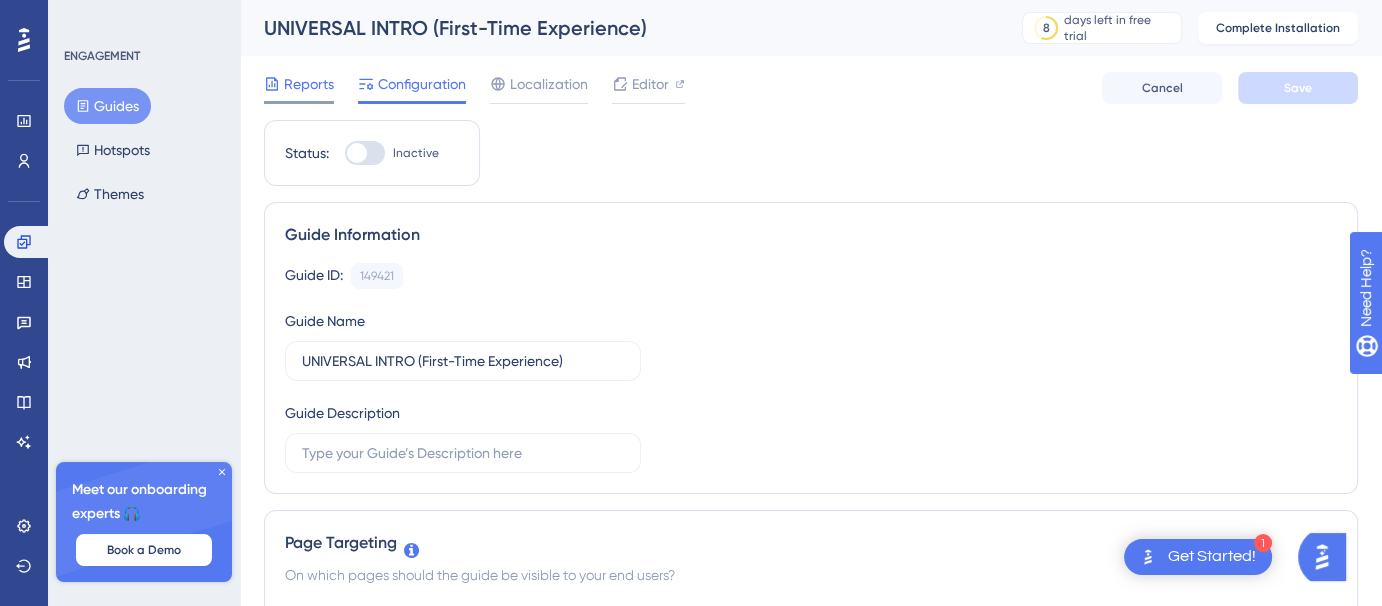 click on "Reports" at bounding box center [309, 84] 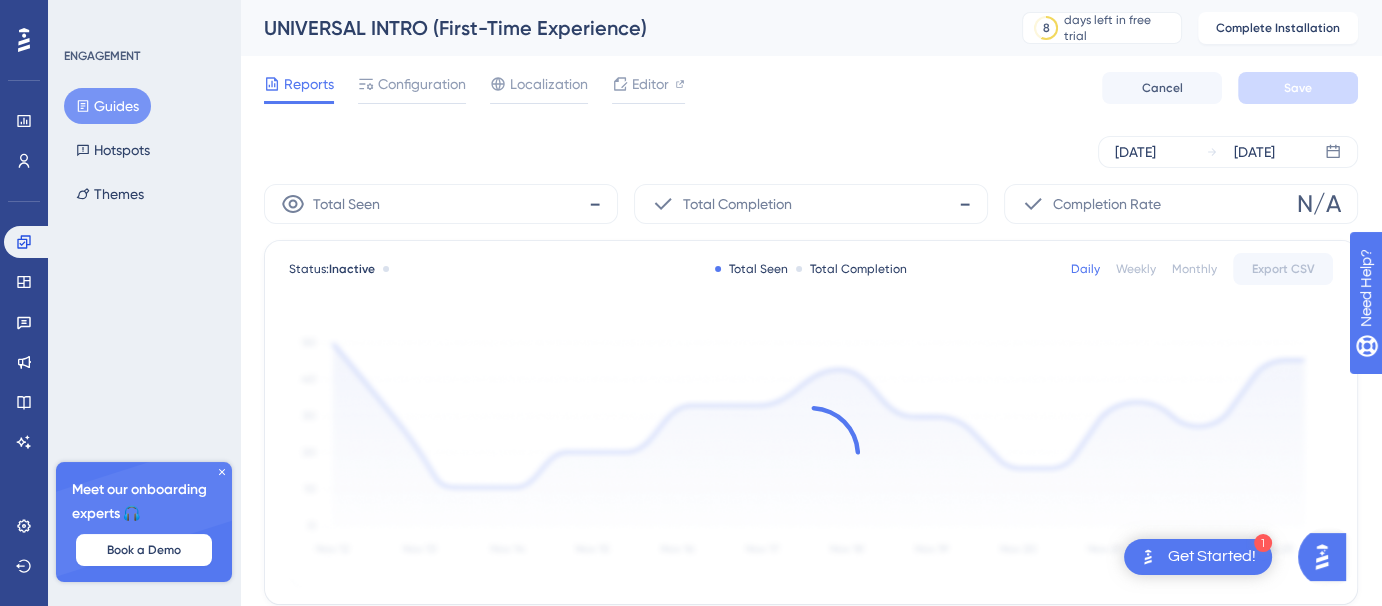click on "Guides" at bounding box center [107, 106] 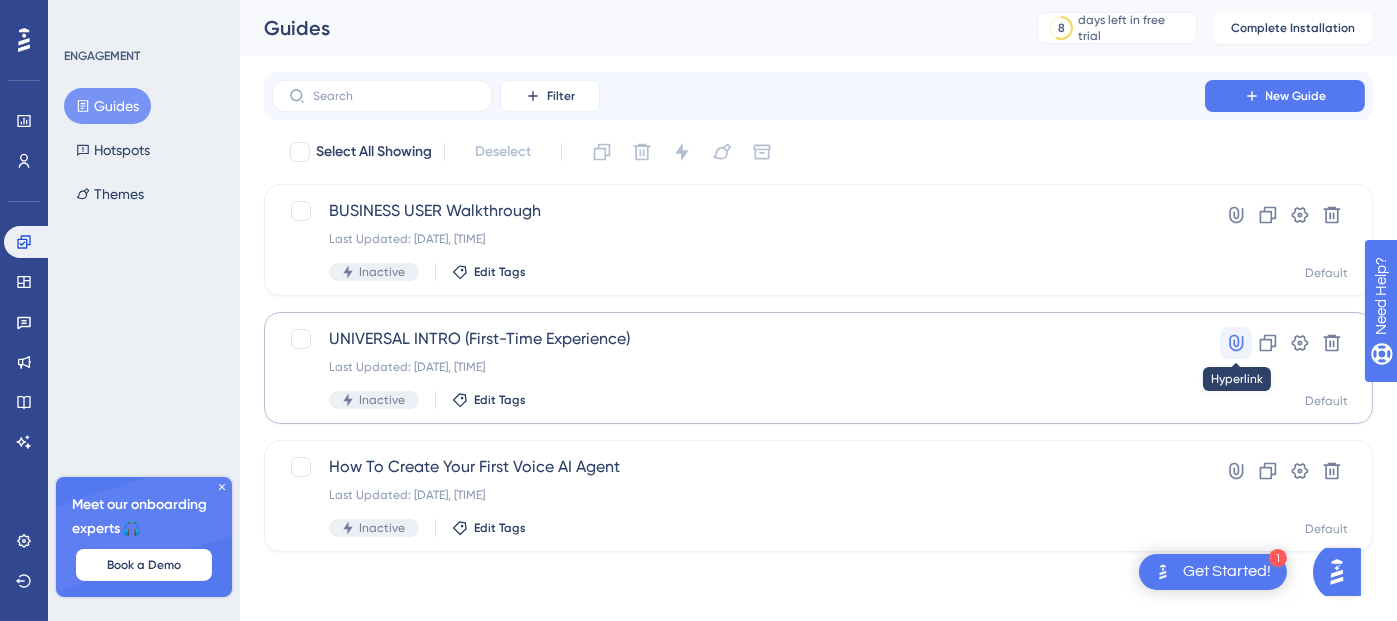 click 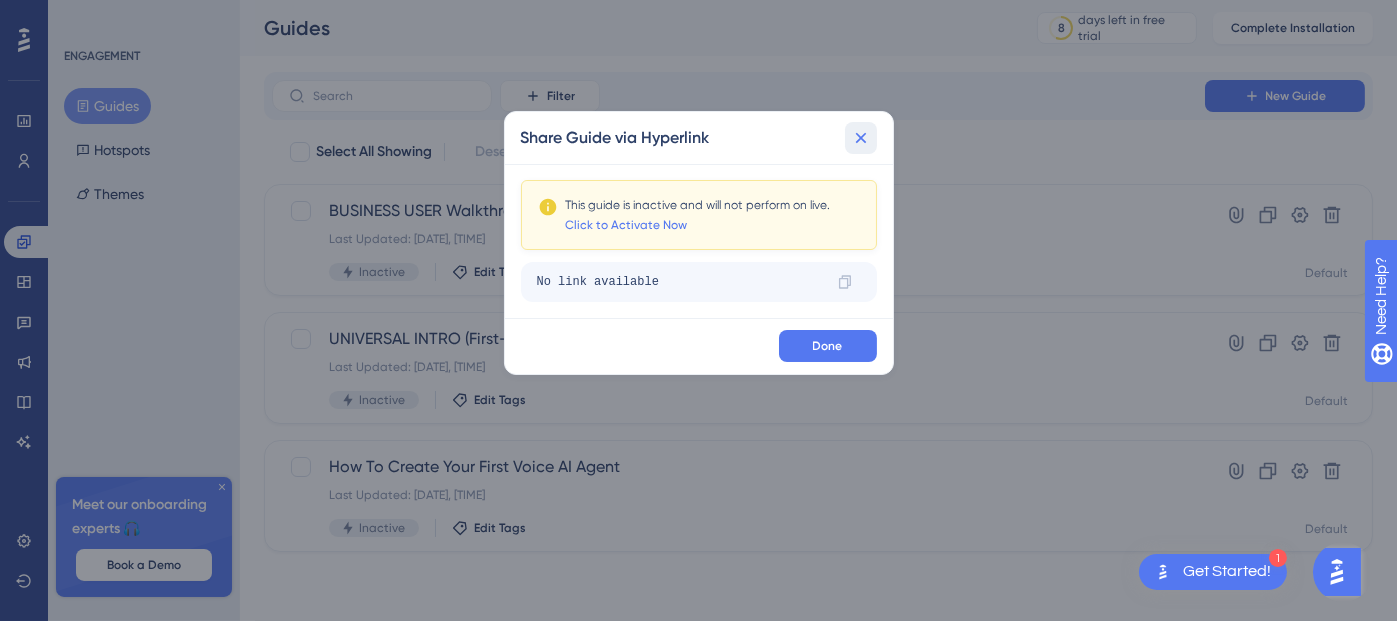 click 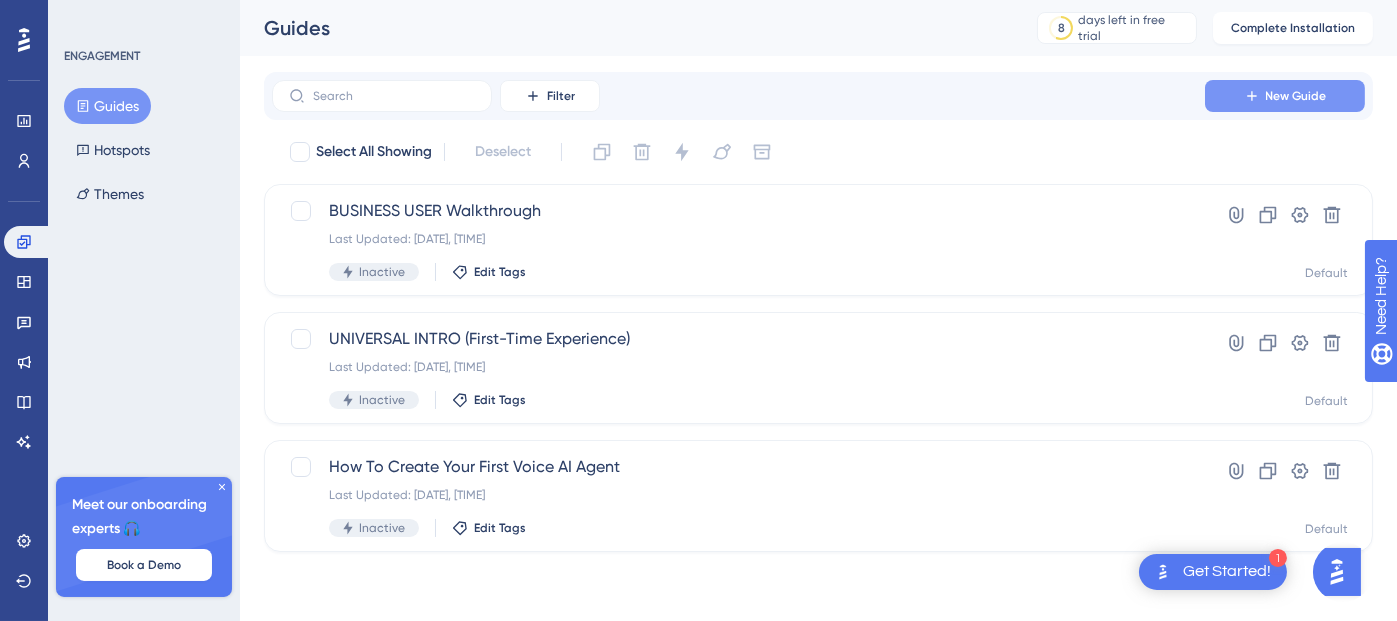 click on "New Guide" at bounding box center [1285, 96] 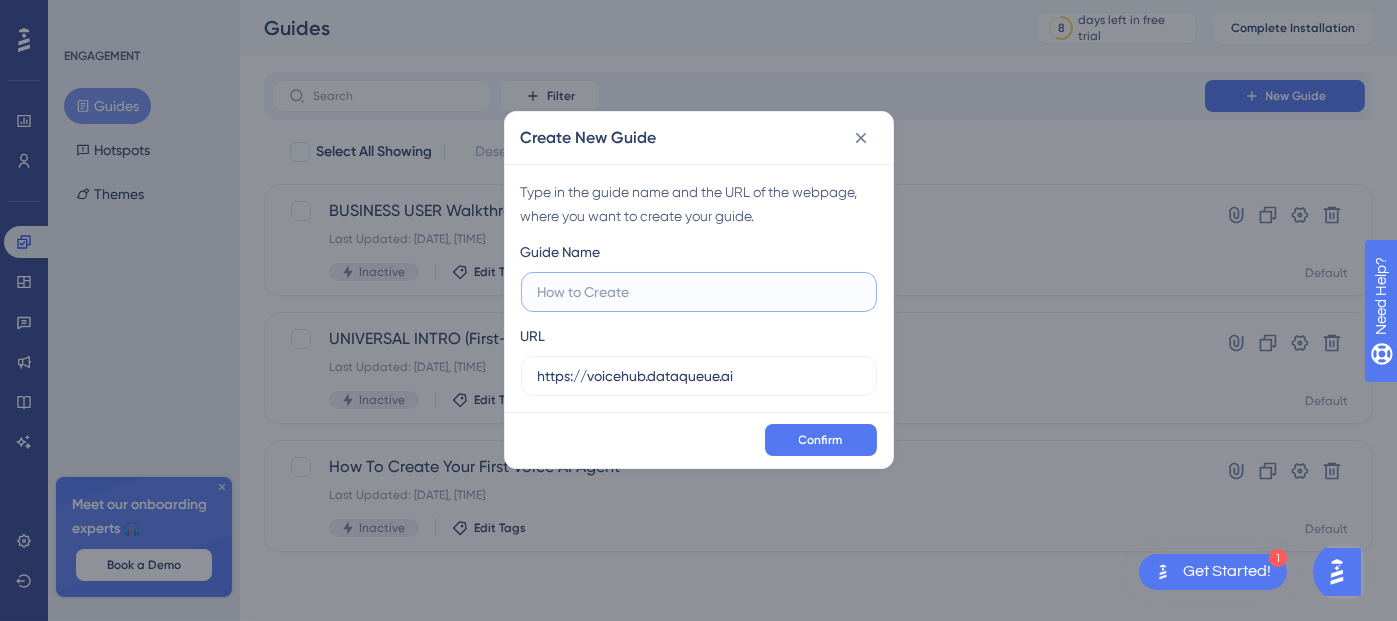paste on "DEVELOPER" 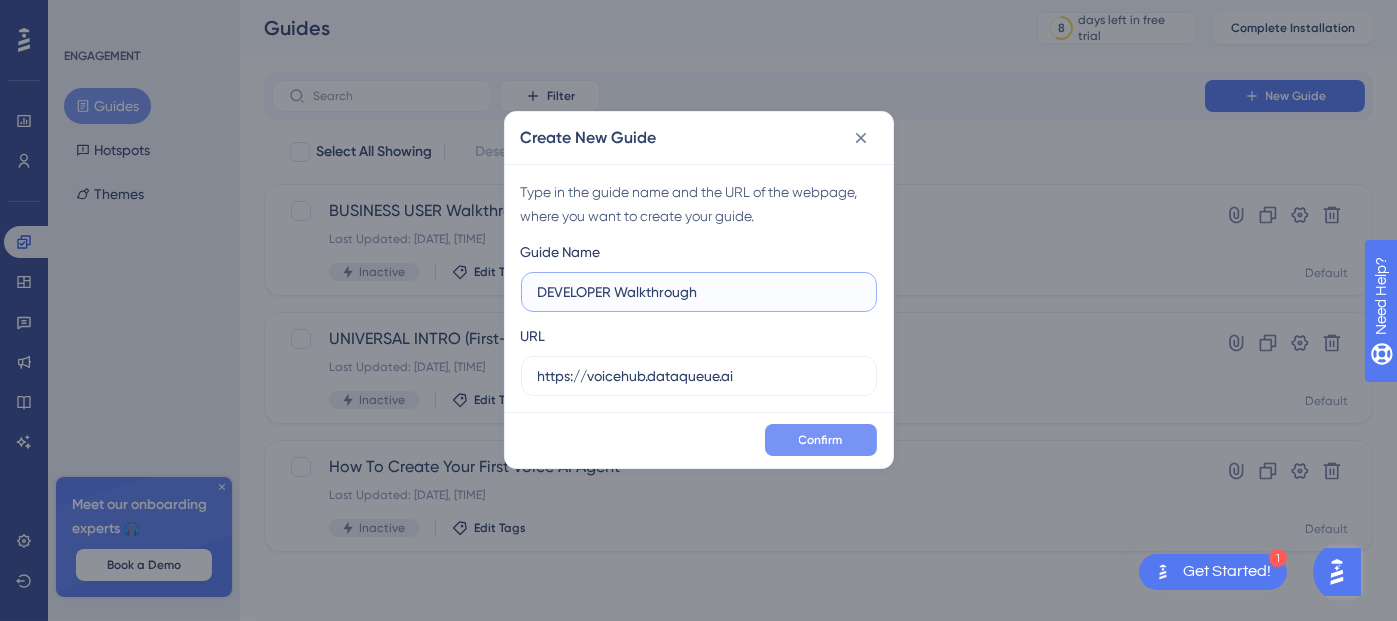 type on "DEVELOPER Walkthrough" 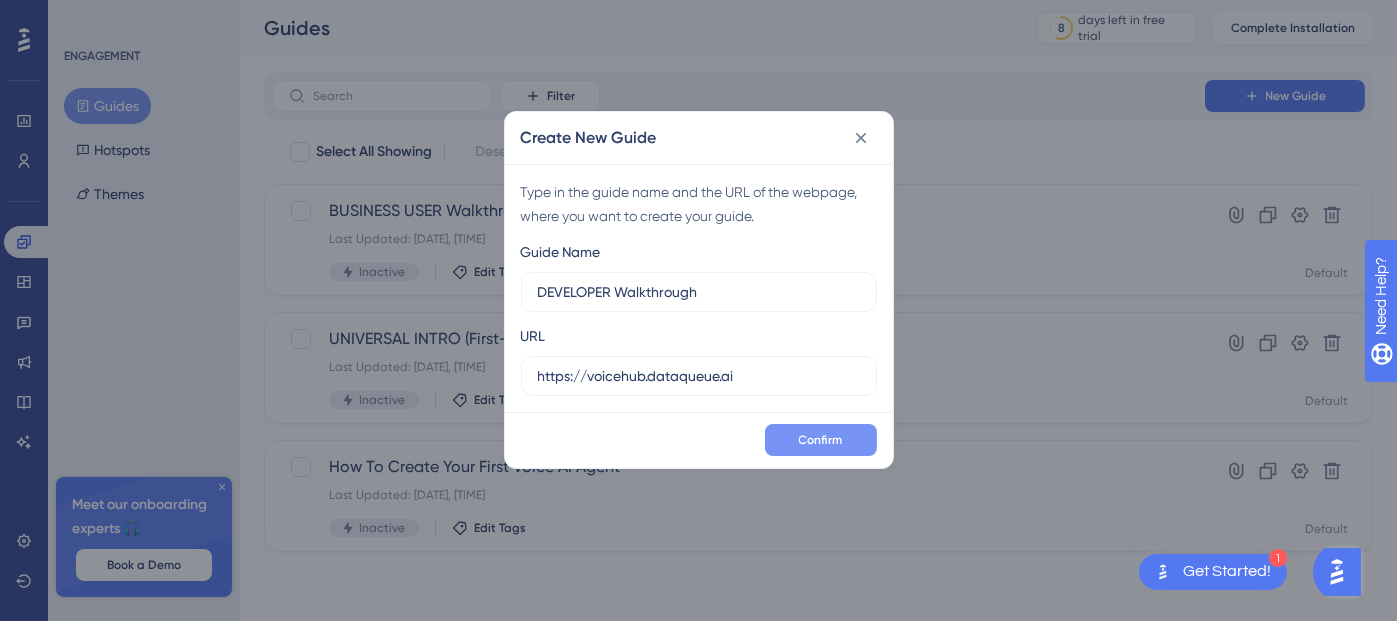 click on "Confirm" at bounding box center [821, 440] 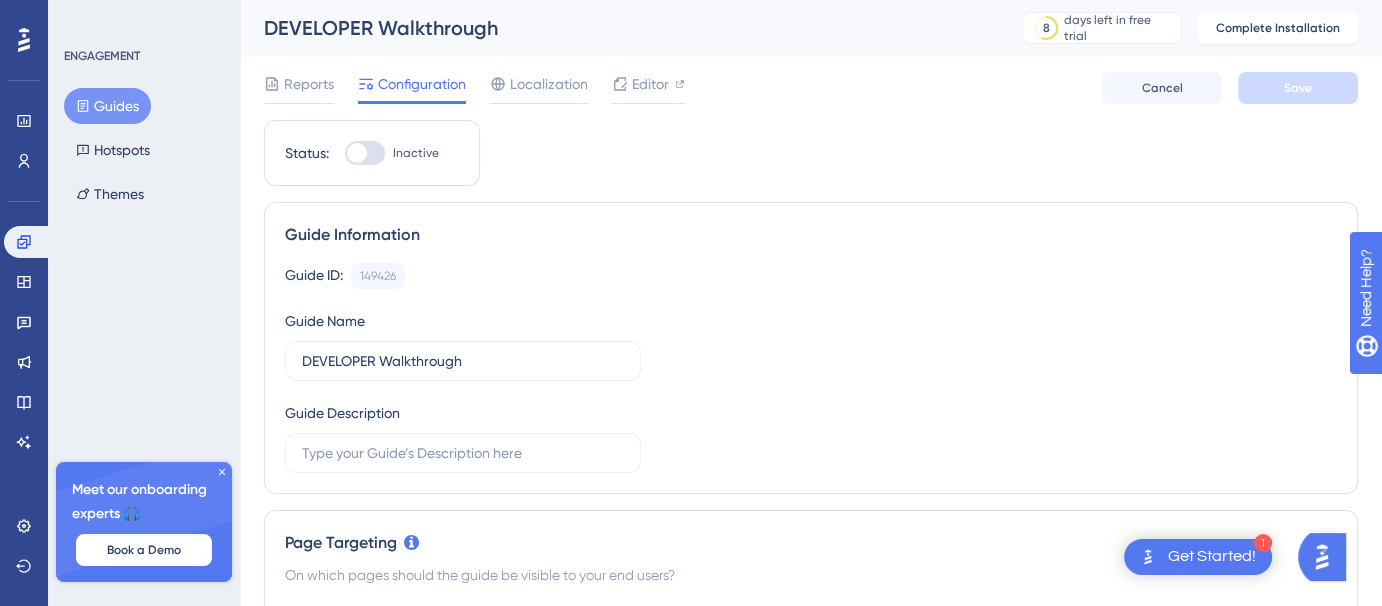 click on "Guides" at bounding box center [107, 106] 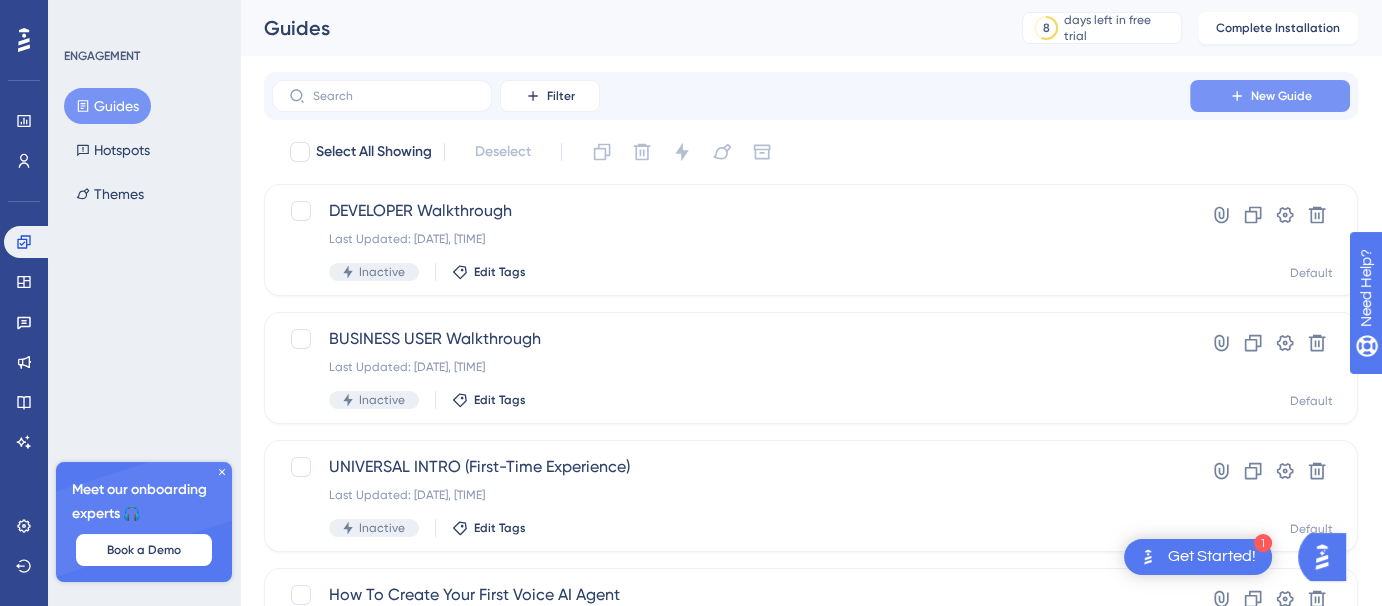 click on "New Guide" at bounding box center (1270, 96) 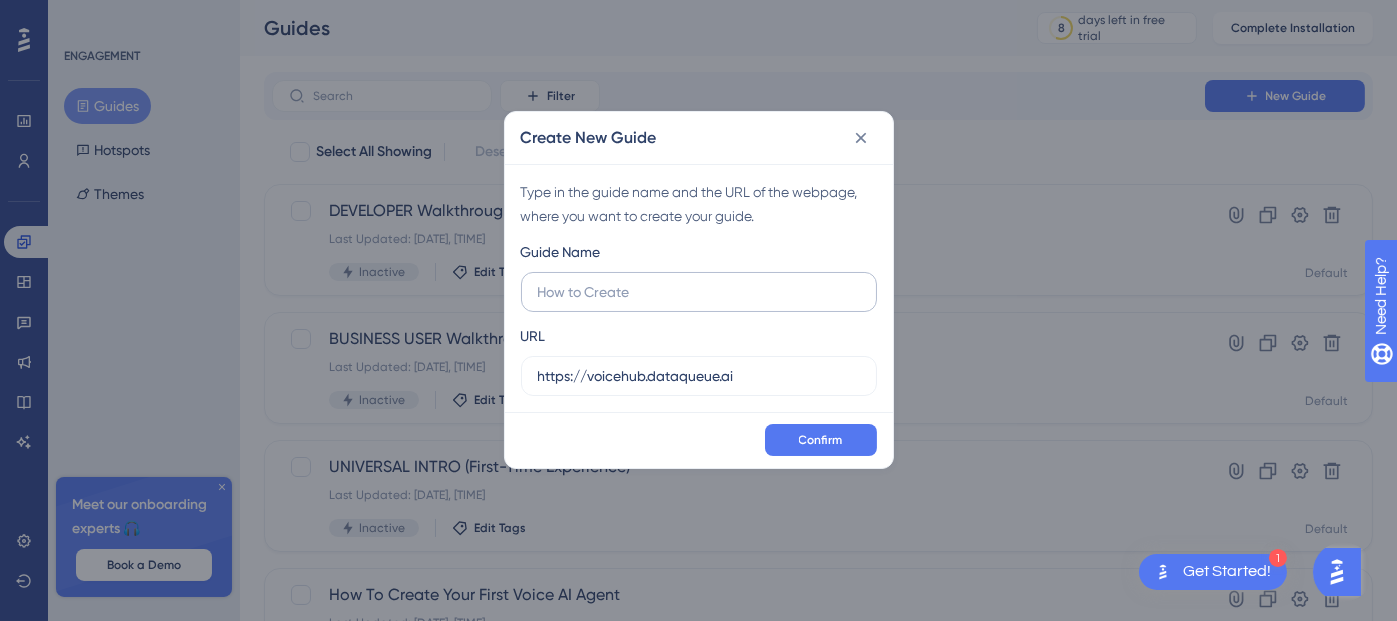 click at bounding box center [699, 292] 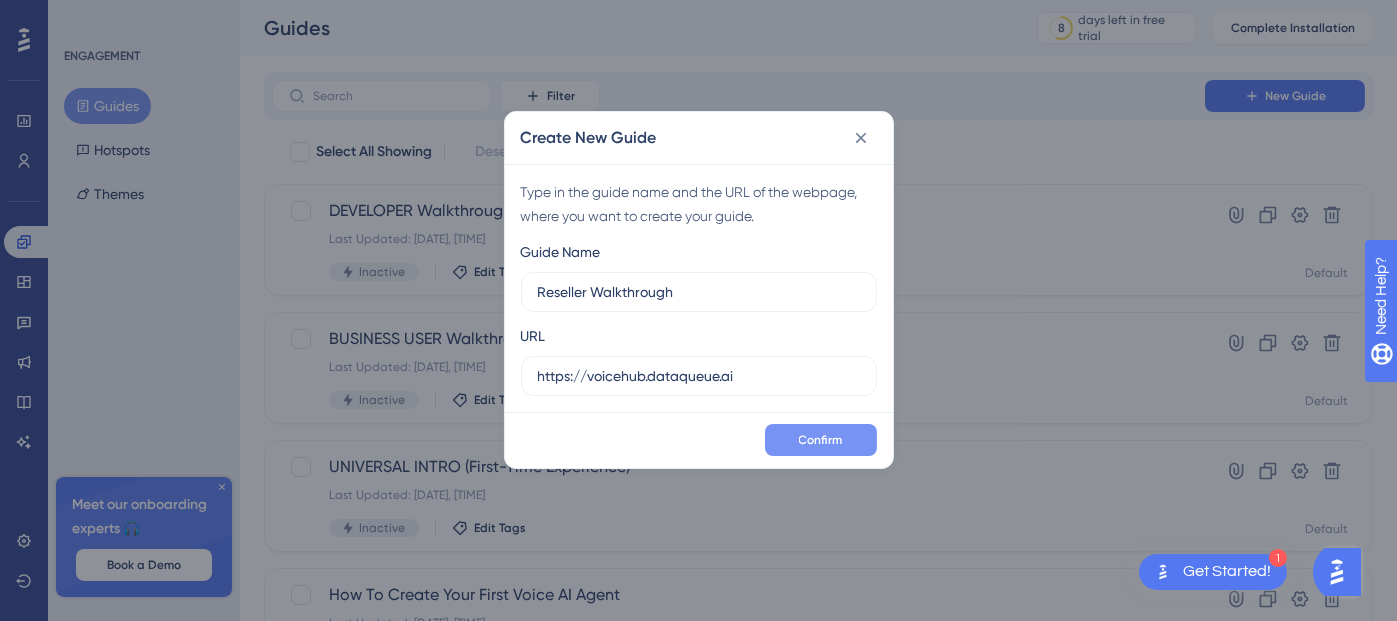 type on "Reseller Walkthrough" 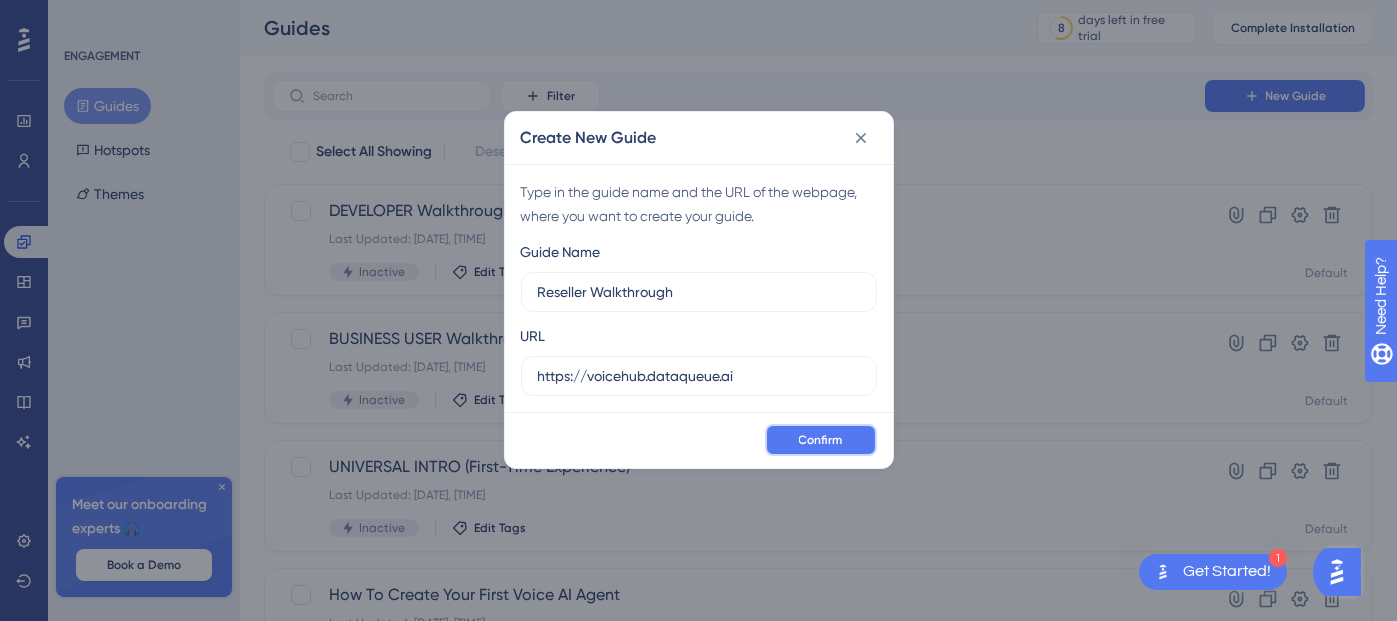 click on "Confirm" at bounding box center [821, 440] 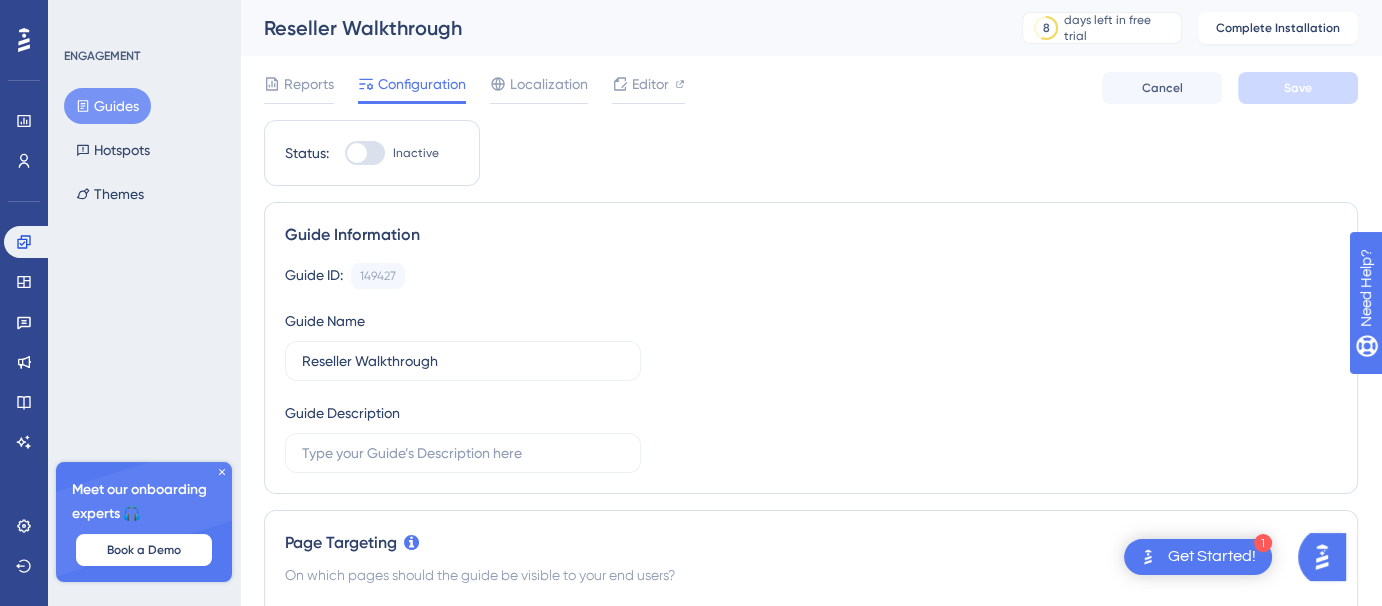 click on "Guides" at bounding box center (107, 106) 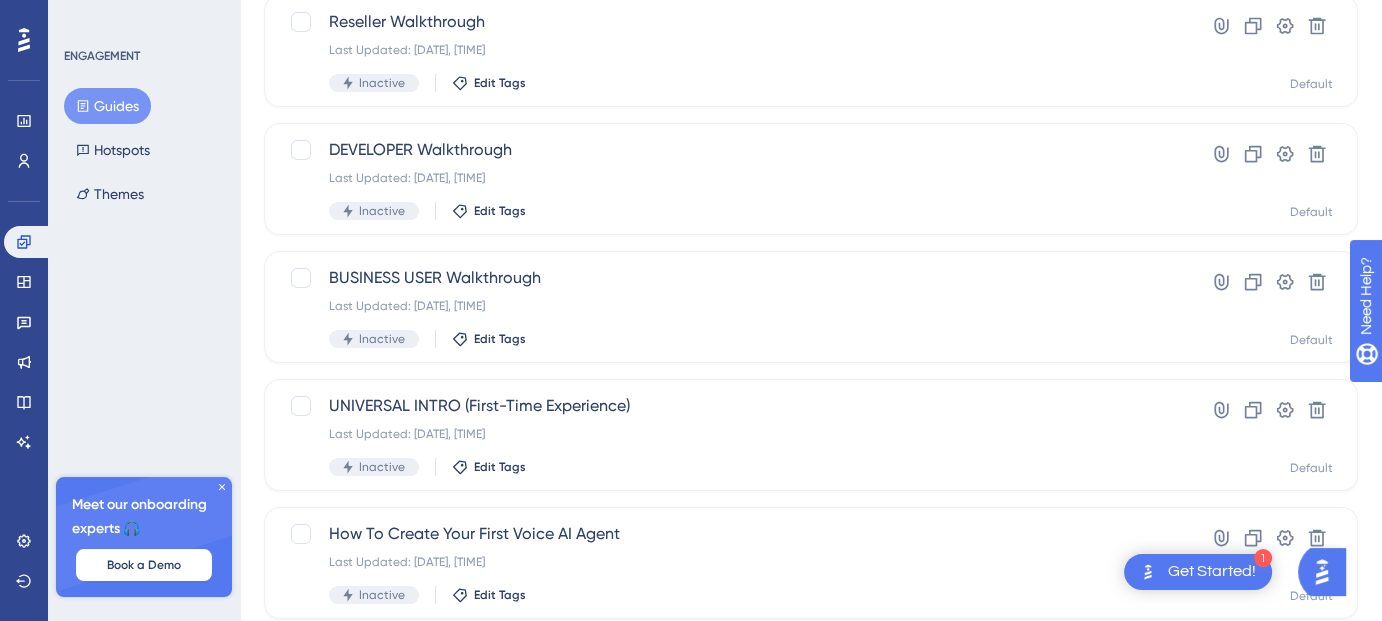 scroll, scrollTop: 250, scrollLeft: 0, axis: vertical 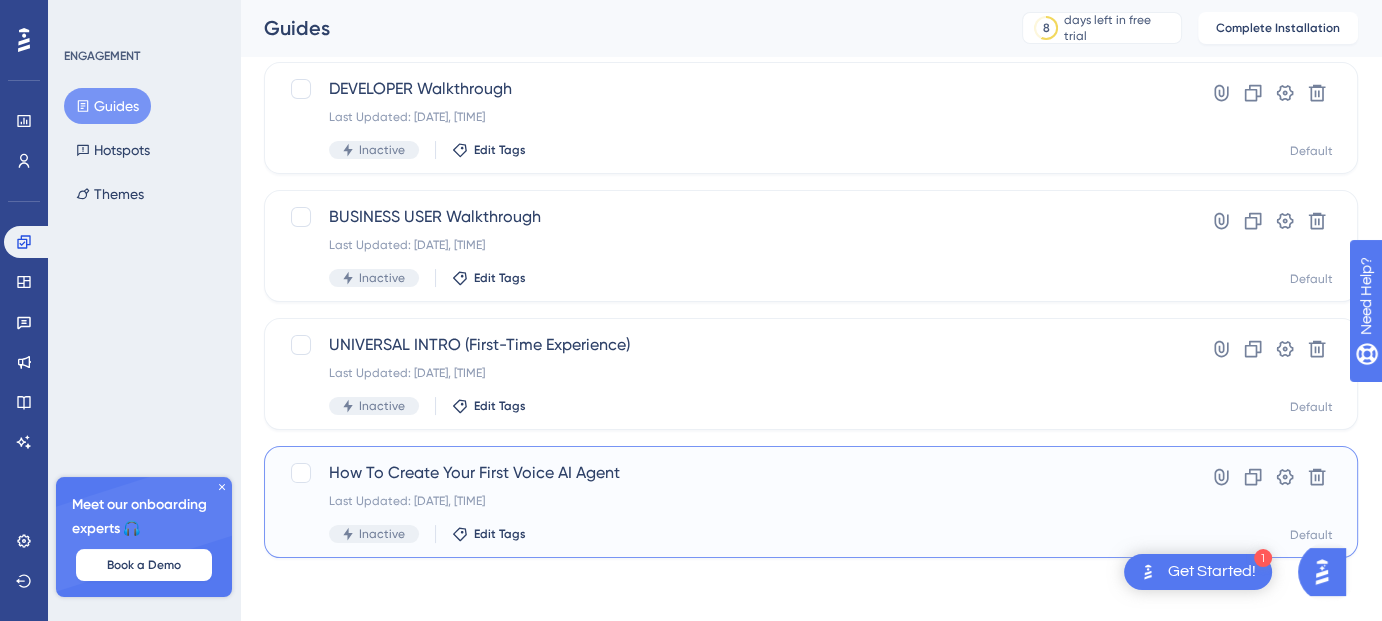 click on "How To Create Your First Voice AI Agent" at bounding box center (731, 473) 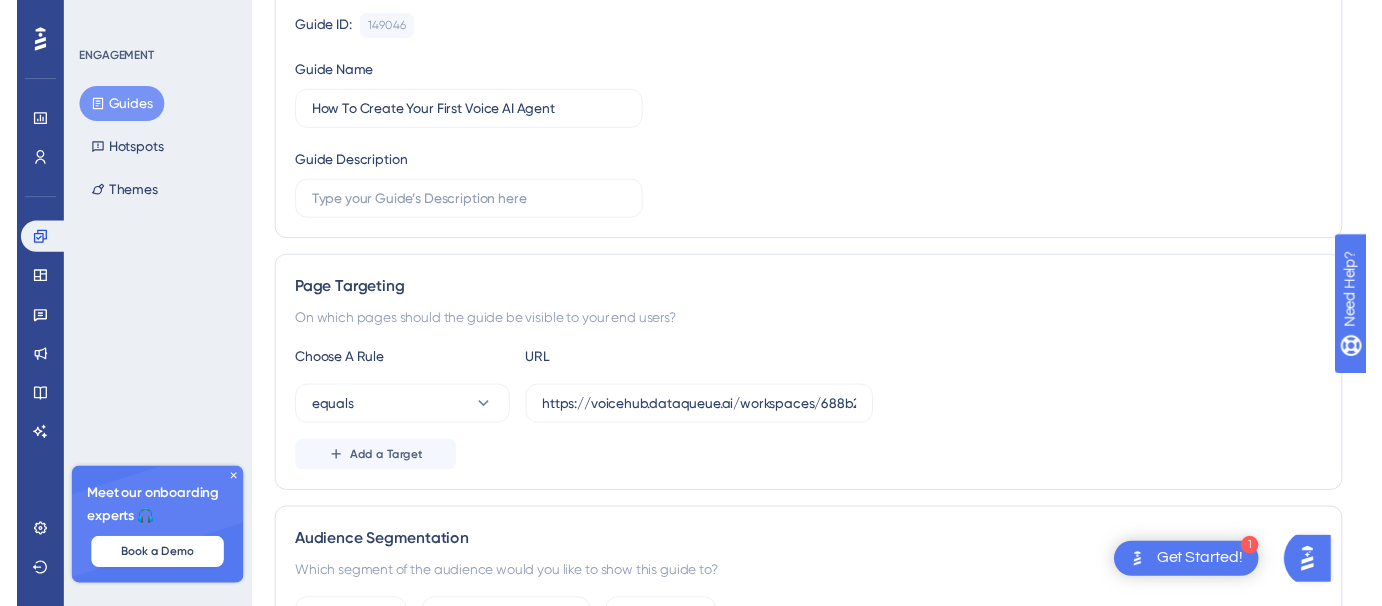 scroll, scrollTop: 0, scrollLeft: 0, axis: both 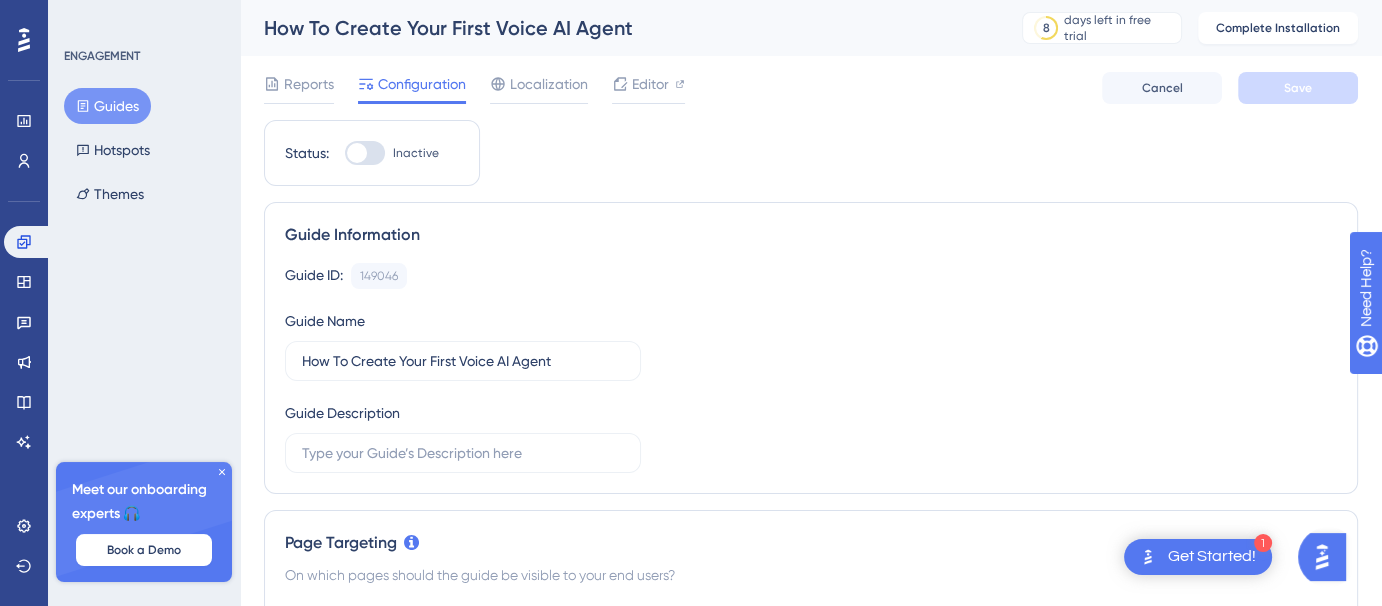 click on "Guides" at bounding box center [107, 106] 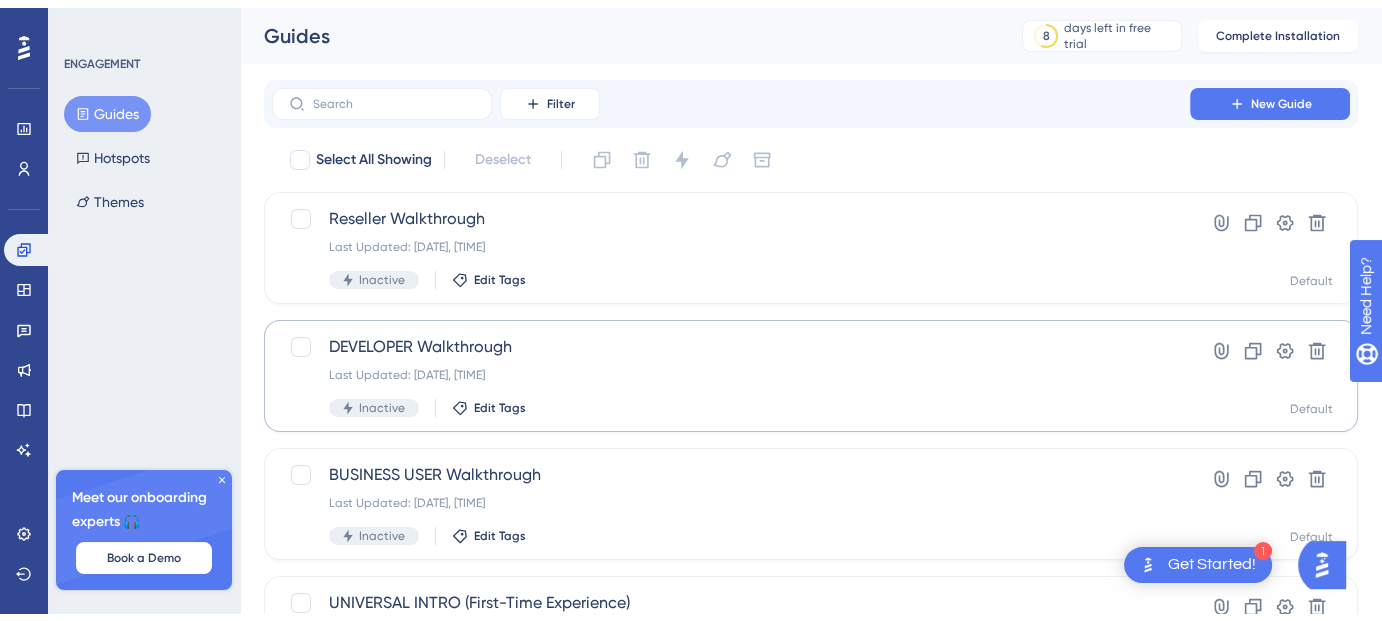 scroll, scrollTop: 250, scrollLeft: 0, axis: vertical 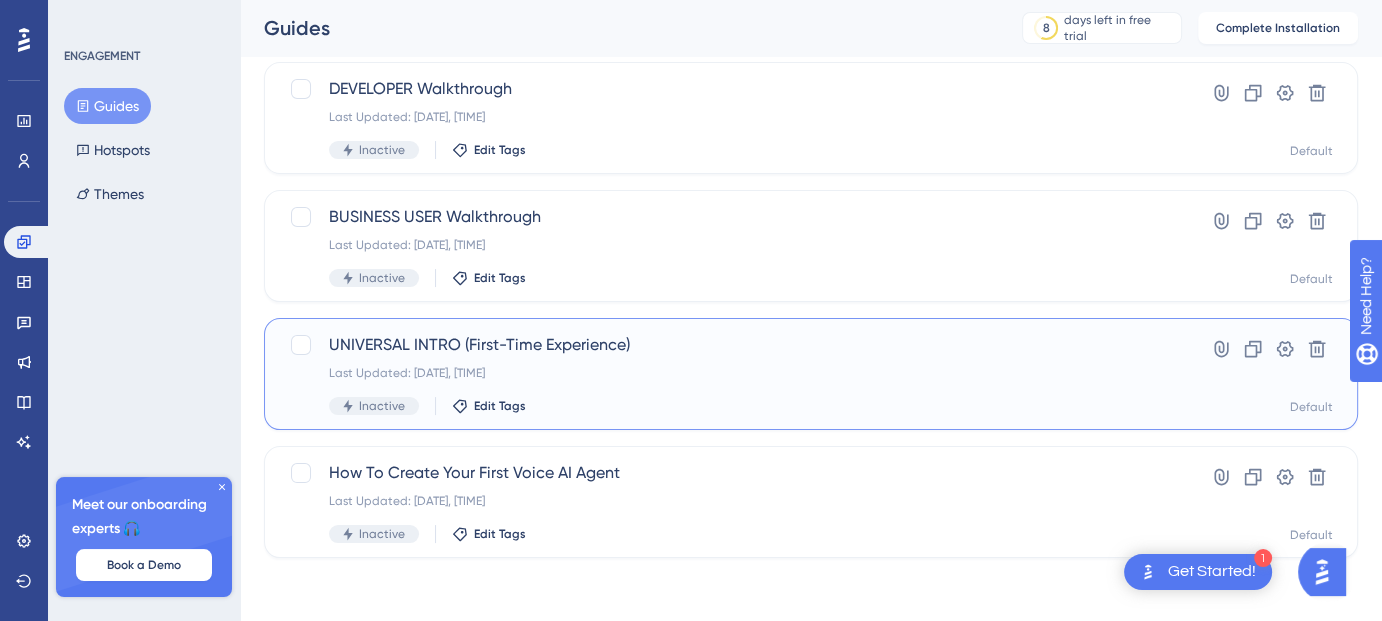 click on "UNIVERSAL INTRO (First-Time Experience)" at bounding box center [731, 345] 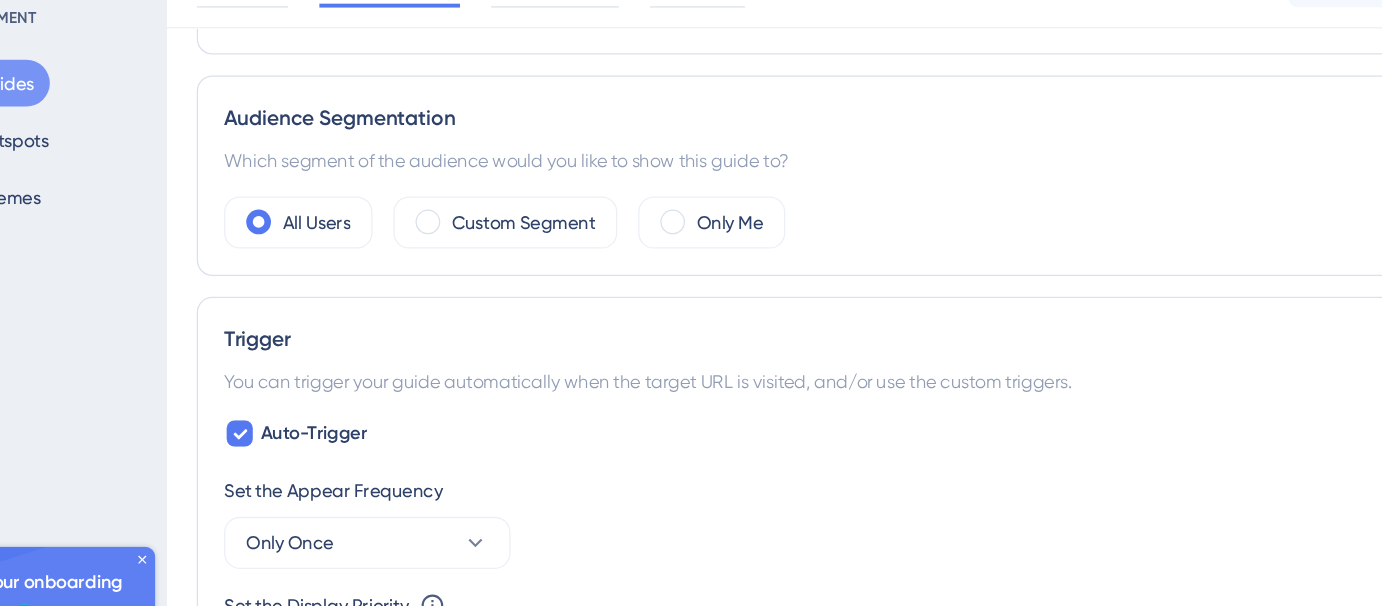 scroll, scrollTop: 676, scrollLeft: 0, axis: vertical 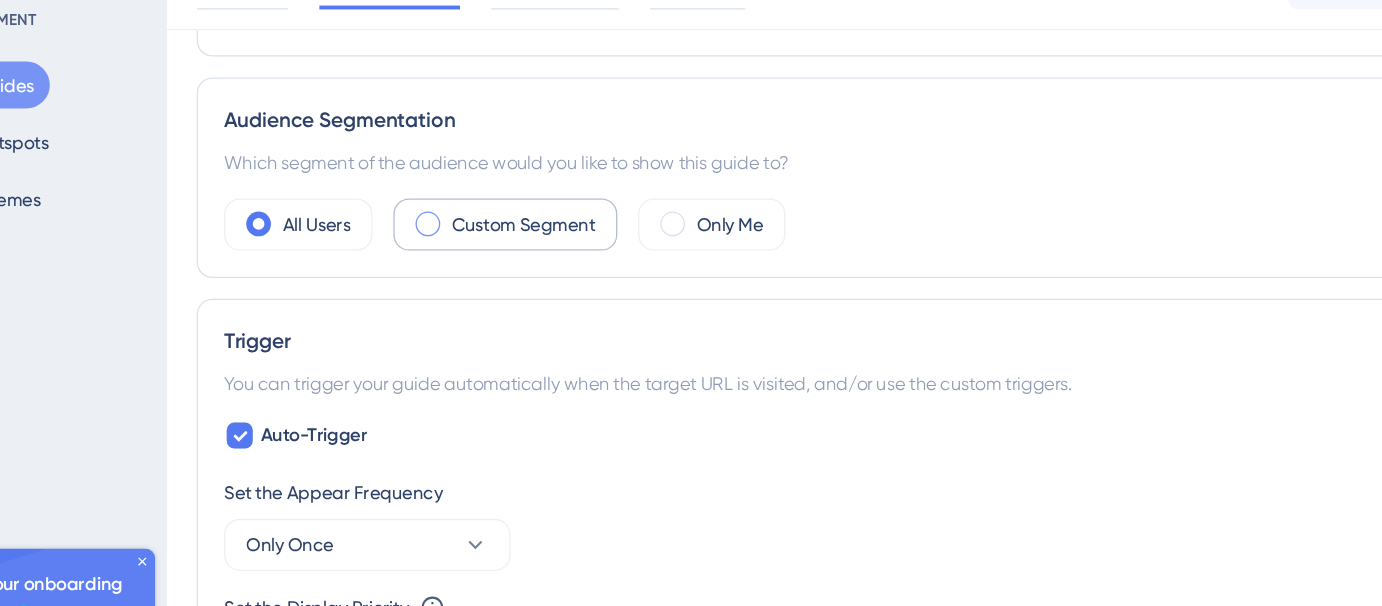 click on "Custom Segment" at bounding box center (515, 213) 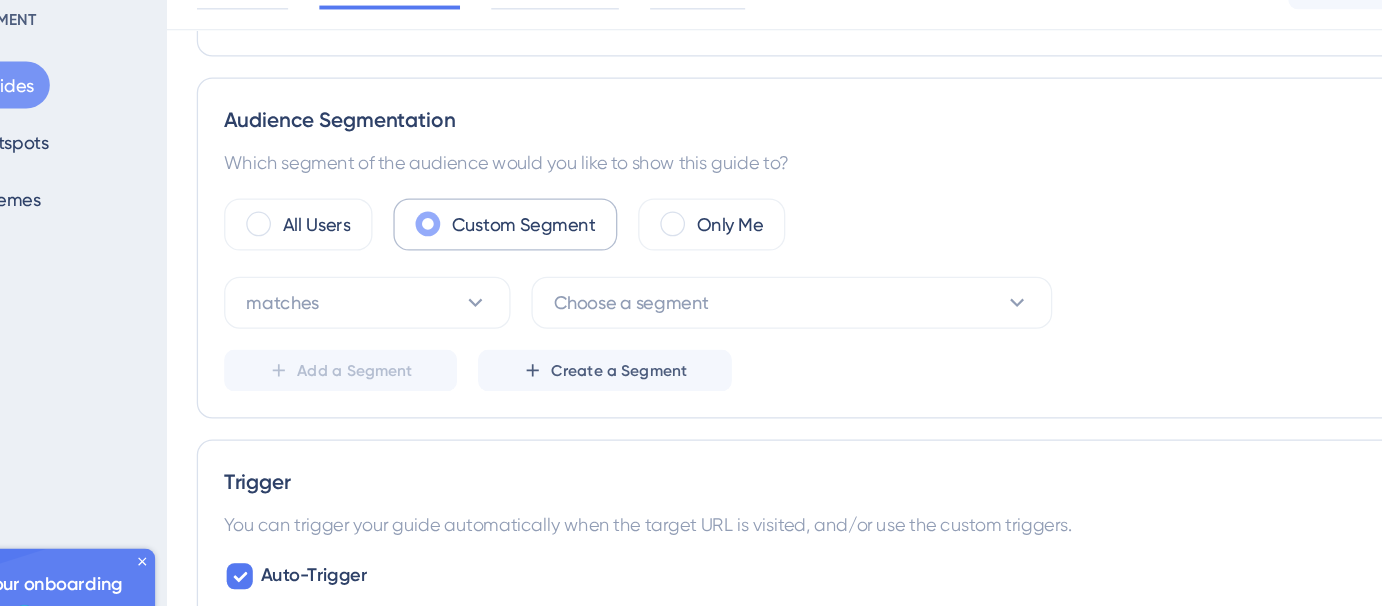 scroll, scrollTop: 676, scrollLeft: 0, axis: vertical 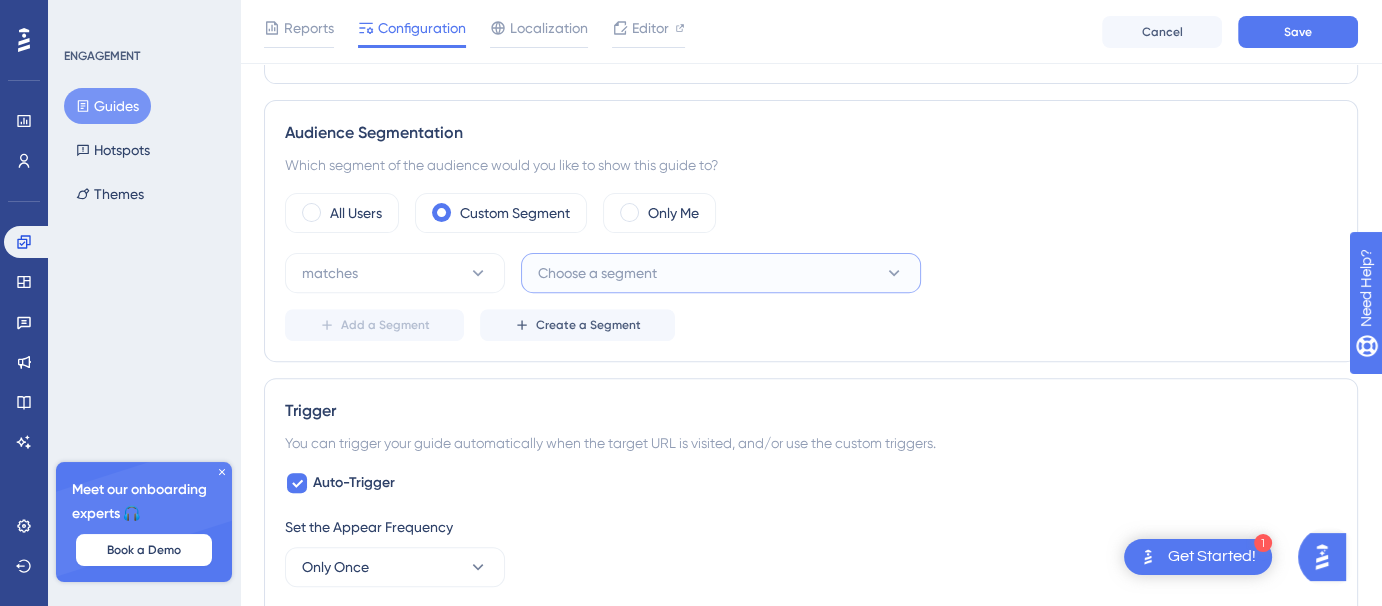 click on "Choose a segment" at bounding box center [597, 273] 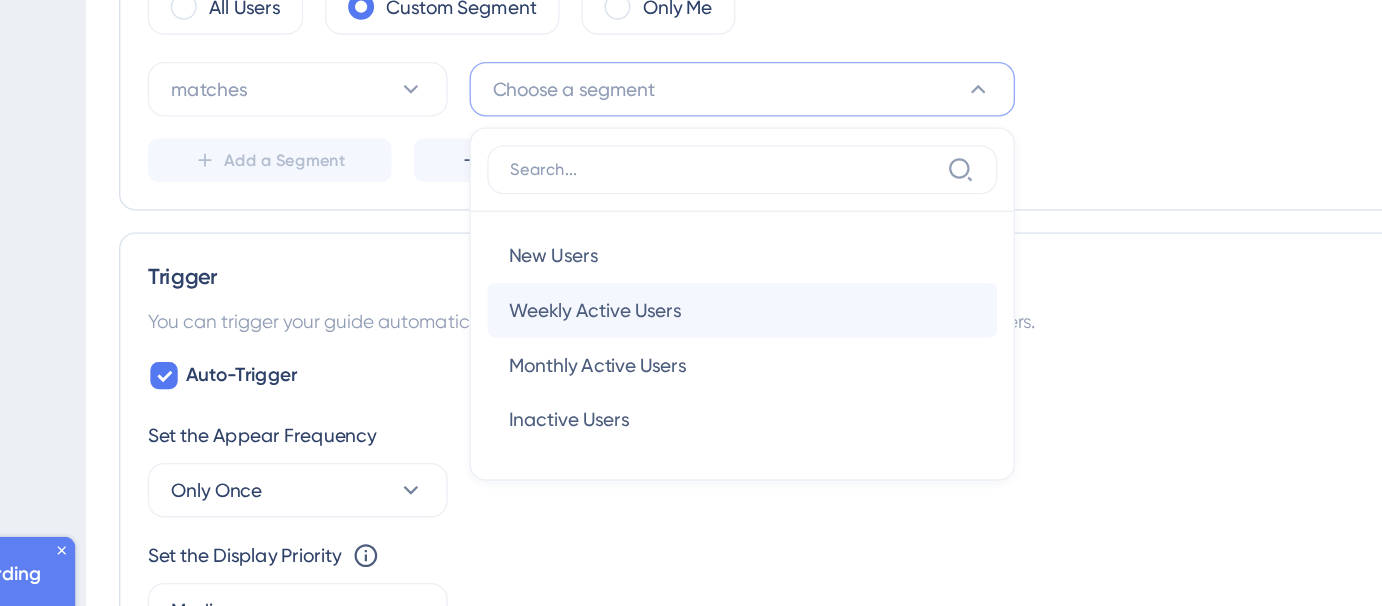 scroll, scrollTop: 815, scrollLeft: 0, axis: vertical 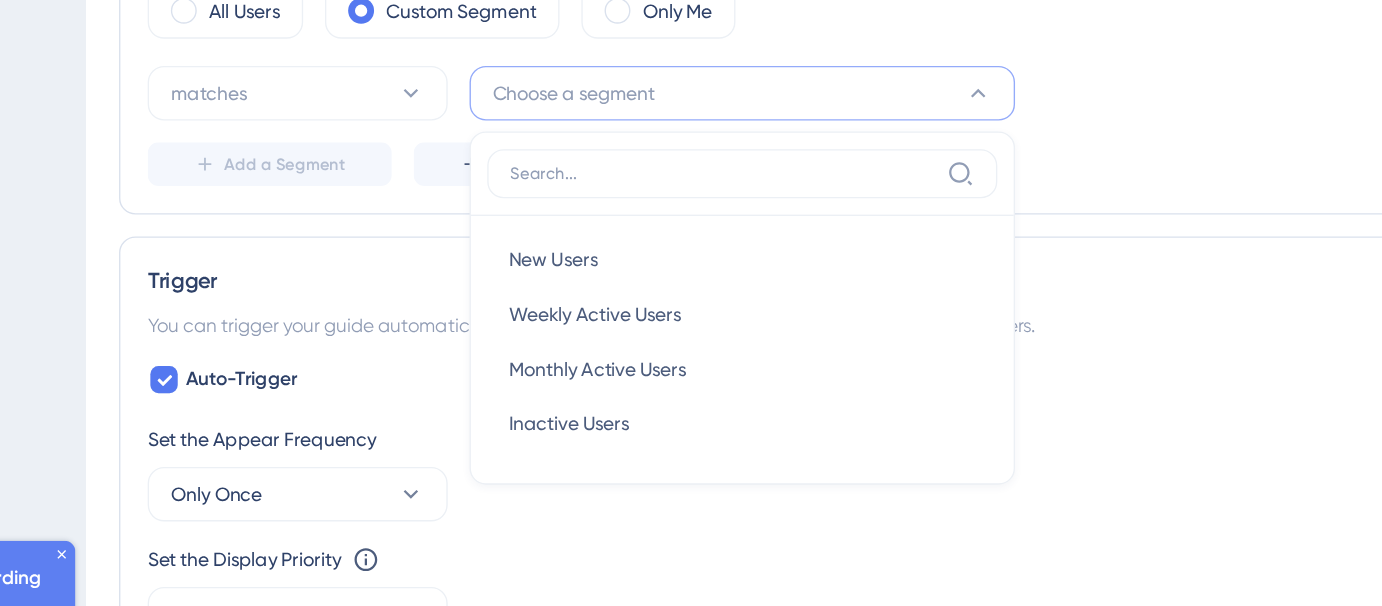 click on "Add a Segment Create a Segment" at bounding box center [811, 186] 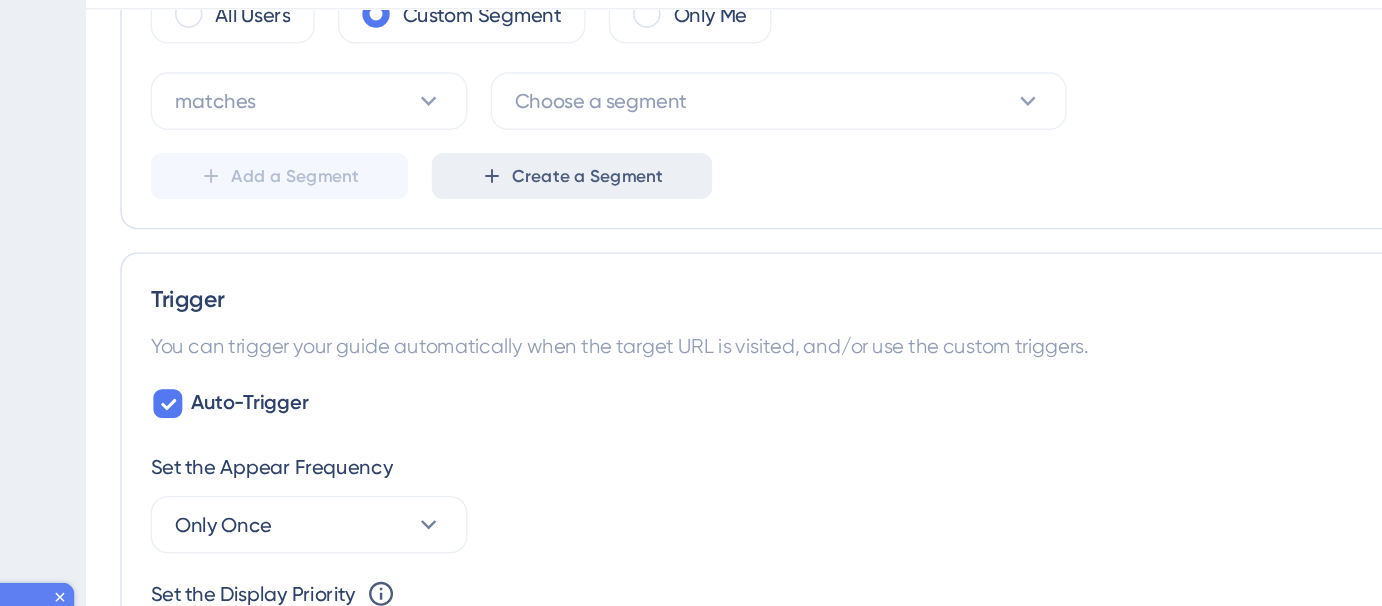 scroll, scrollTop: 821, scrollLeft: 0, axis: vertical 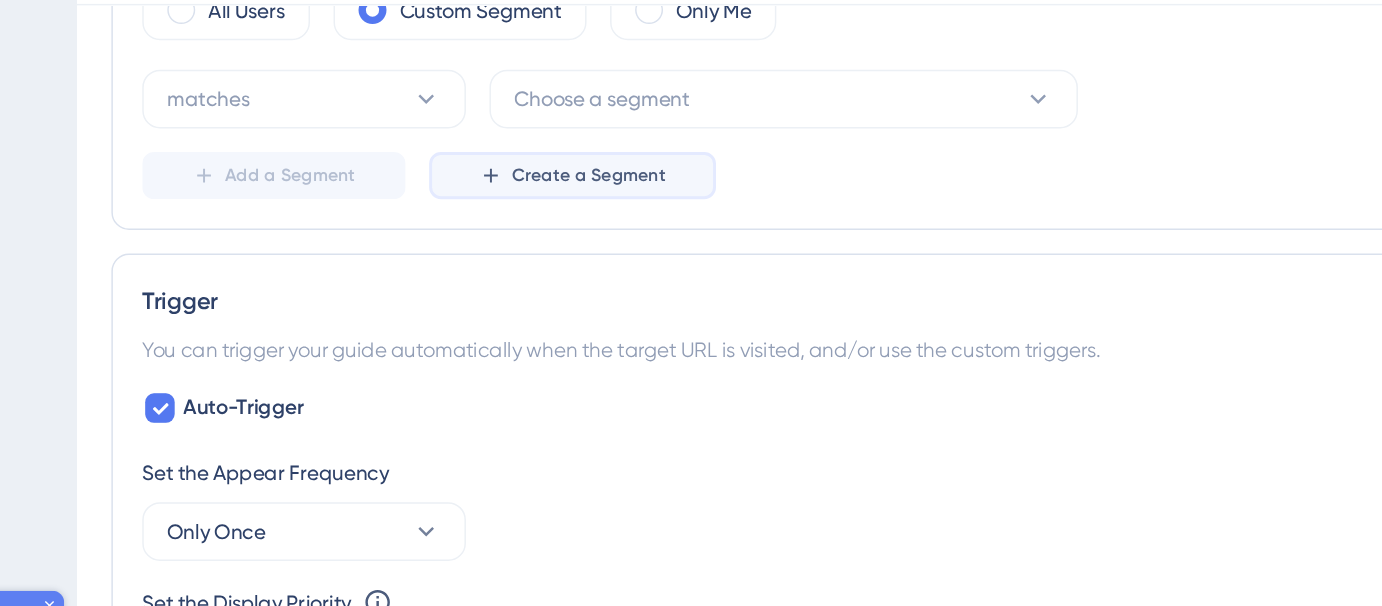 click on "Create a Segment" at bounding box center [588, 180] 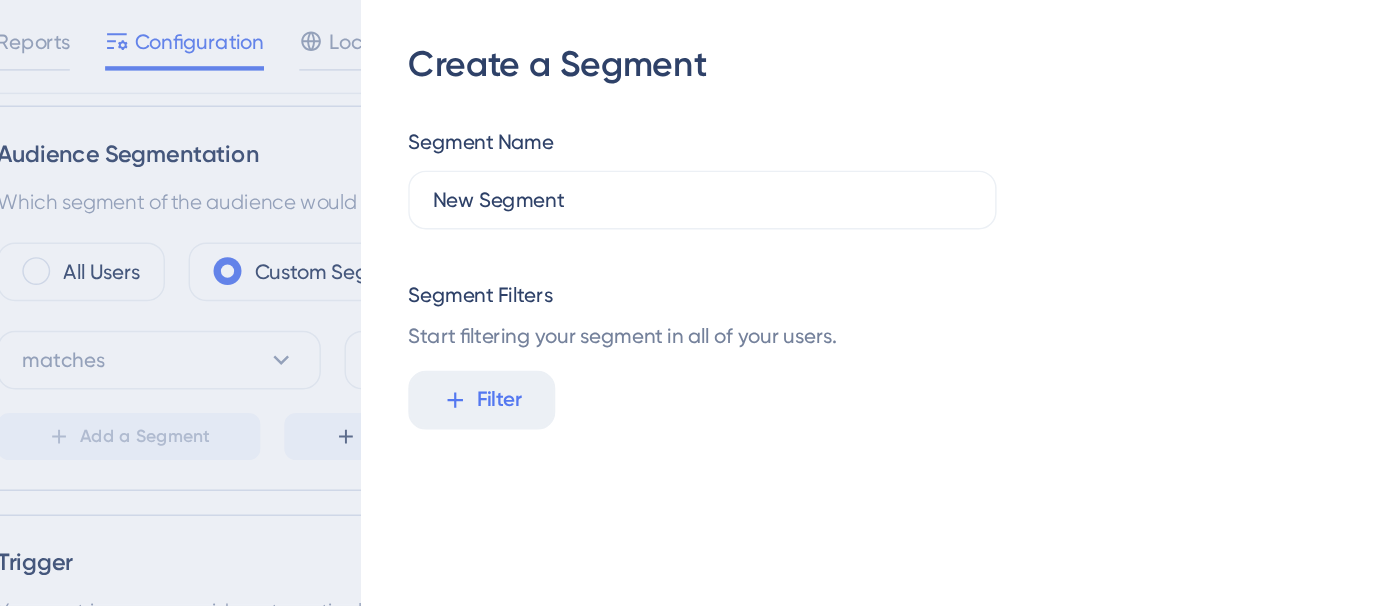 scroll, scrollTop: 698, scrollLeft: 0, axis: vertical 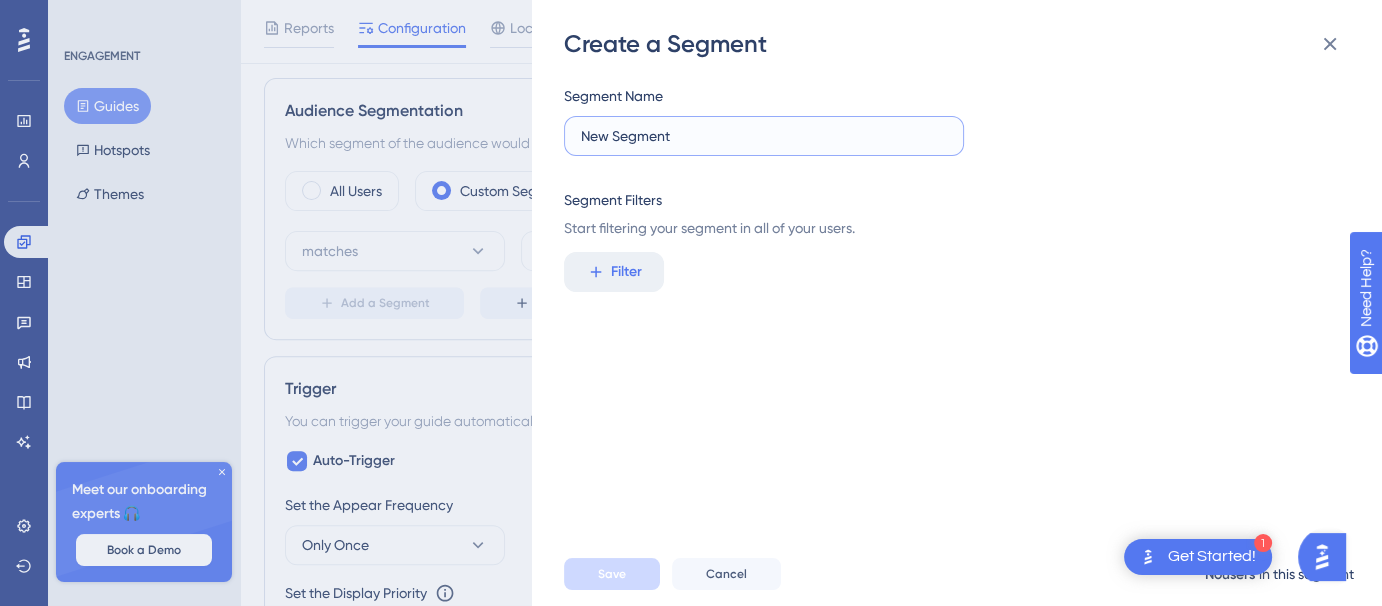 click on "New Segment" at bounding box center (764, 136) 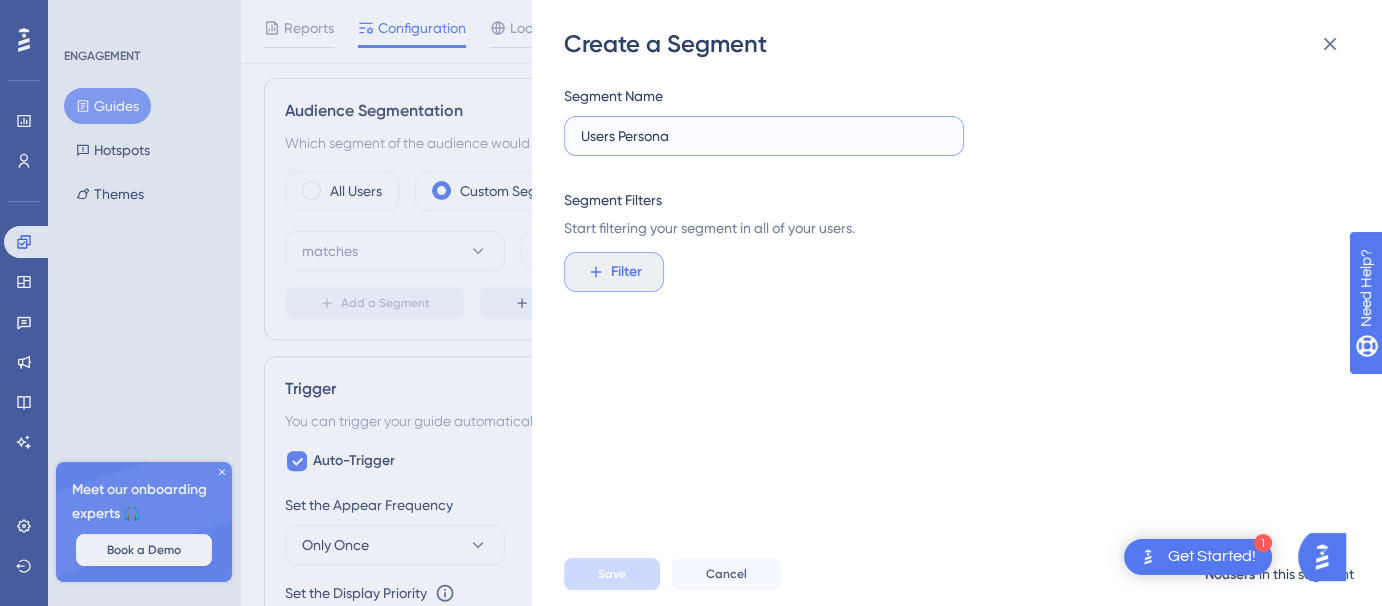 type on "Users Persona" 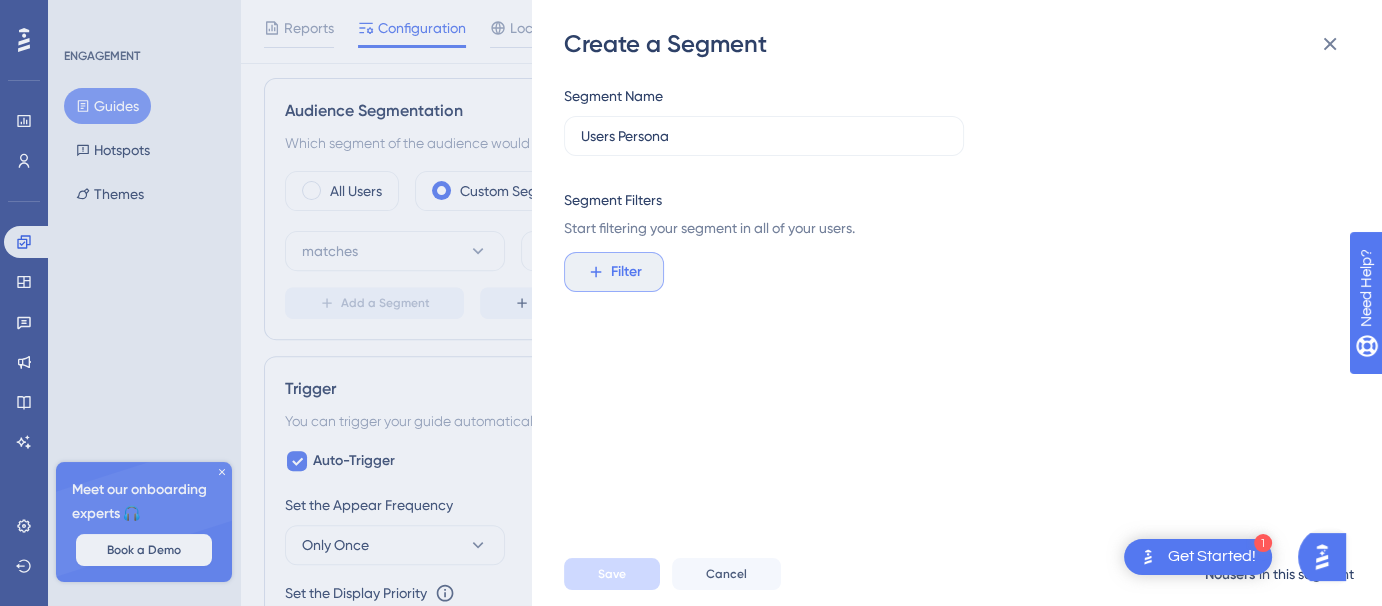 click on "Filter" at bounding box center [626, 272] 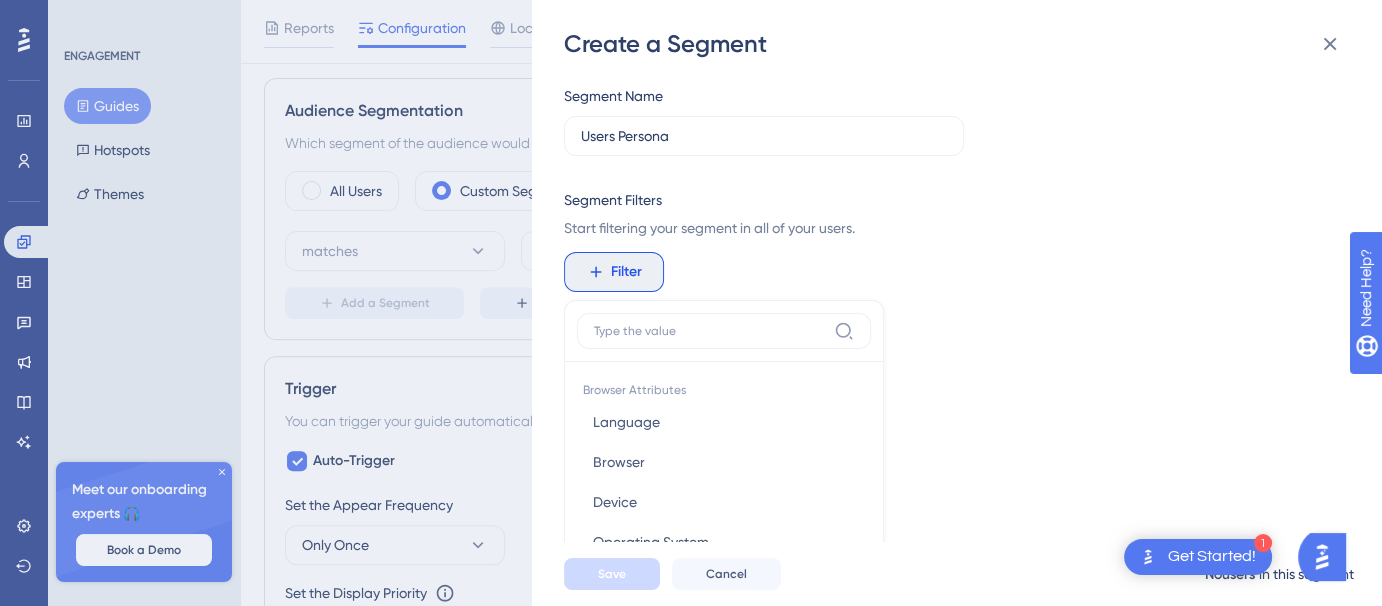 scroll, scrollTop: 192, scrollLeft: 0, axis: vertical 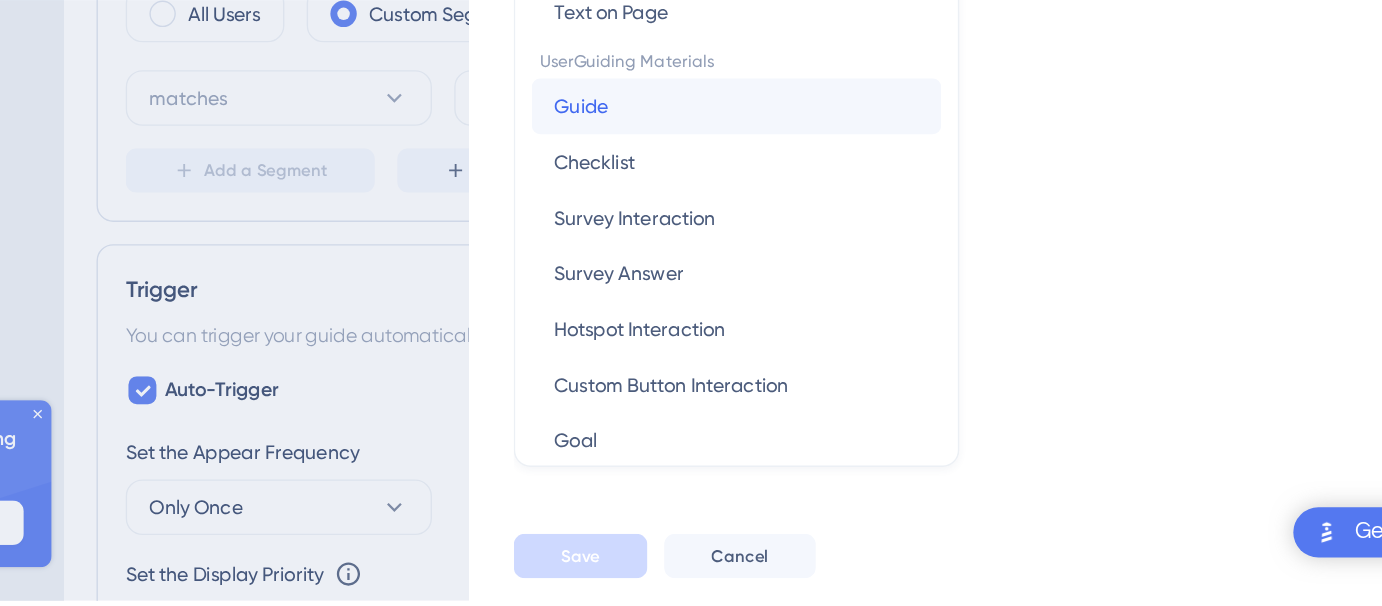 click on "Guide Guide" at bounding box center [724, 251] 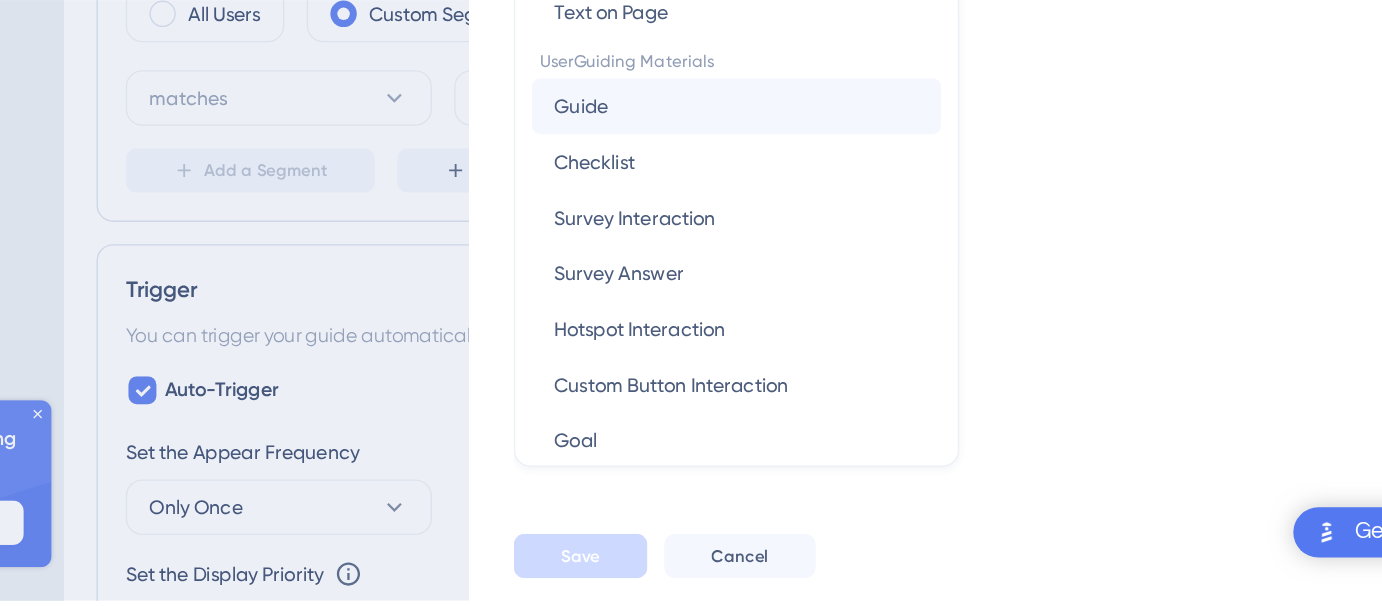 scroll, scrollTop: 0, scrollLeft: 0, axis: both 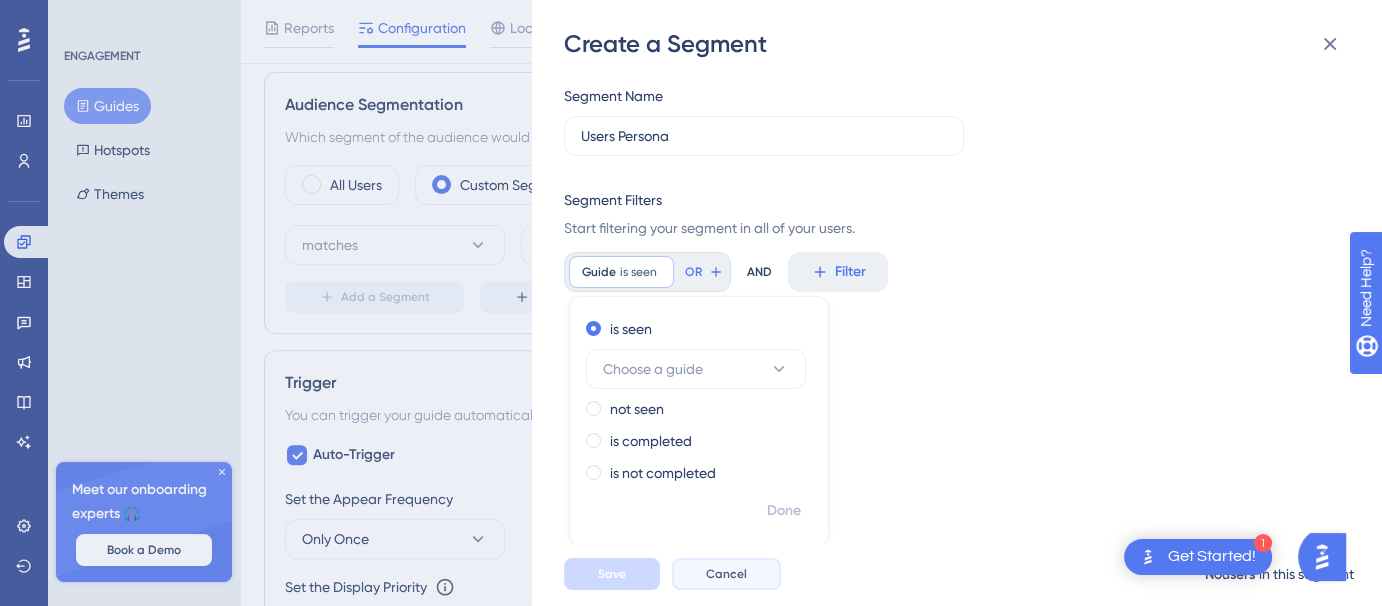 click on "Cancel" at bounding box center [726, 574] 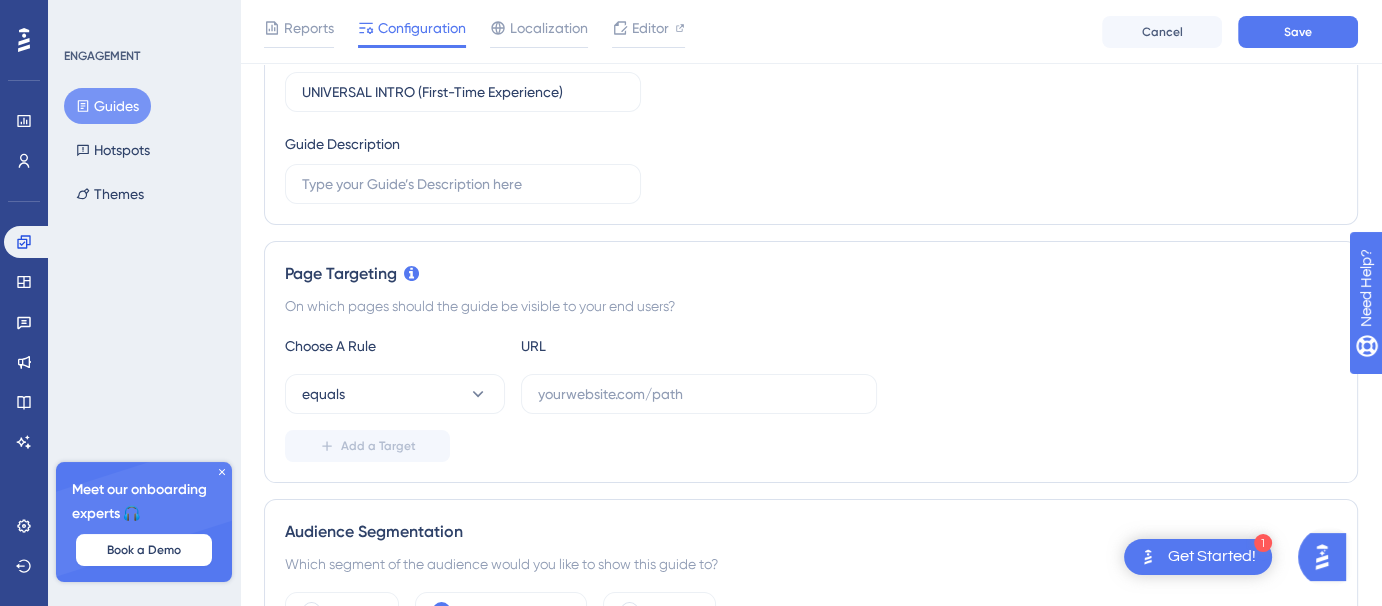 scroll, scrollTop: 0, scrollLeft: 0, axis: both 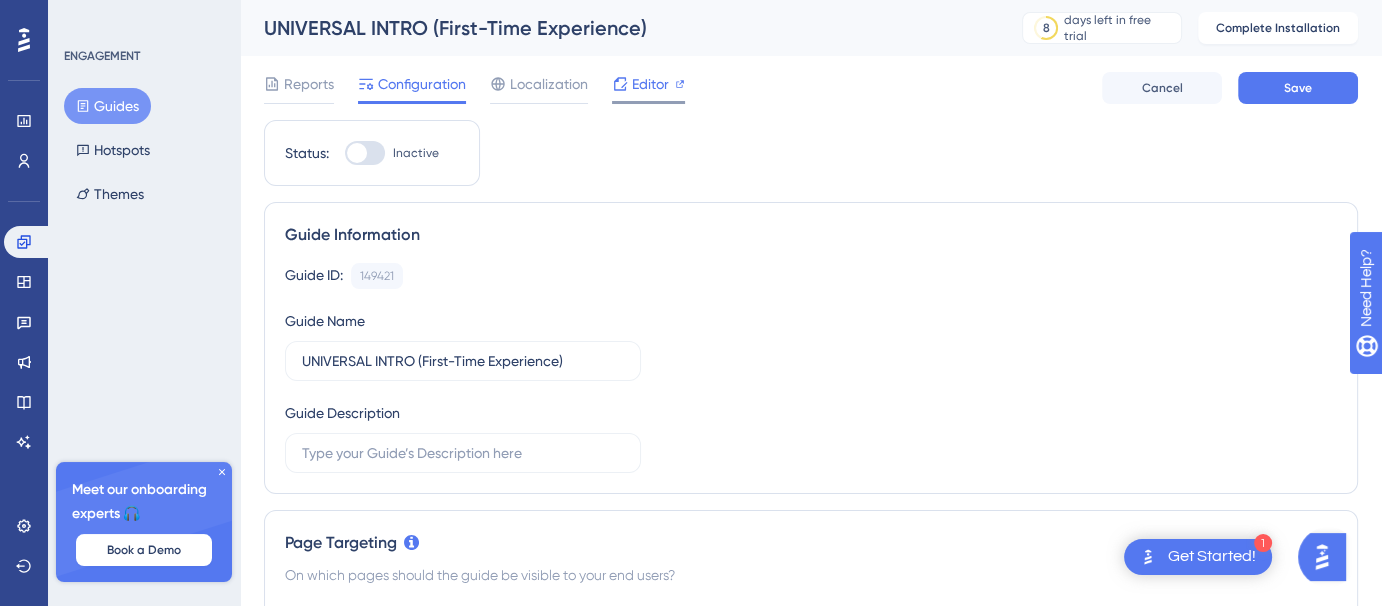 click on "Editor" at bounding box center [650, 84] 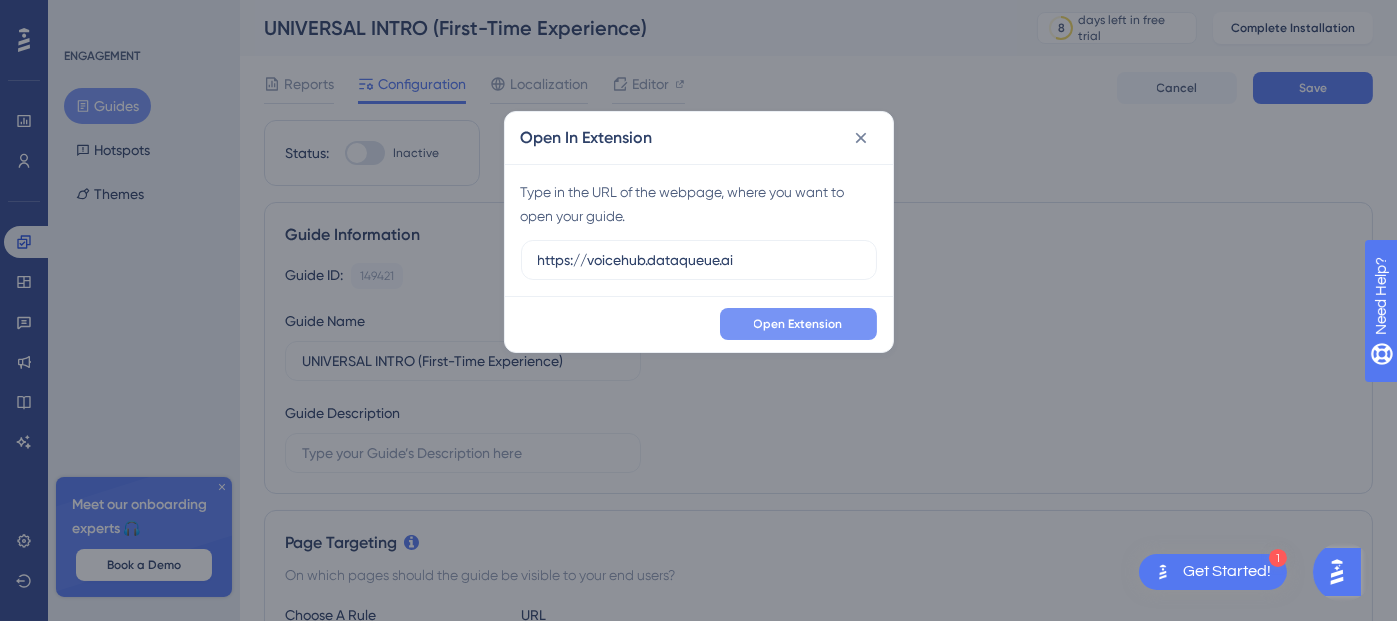 click on "Open Extension" at bounding box center (798, 324) 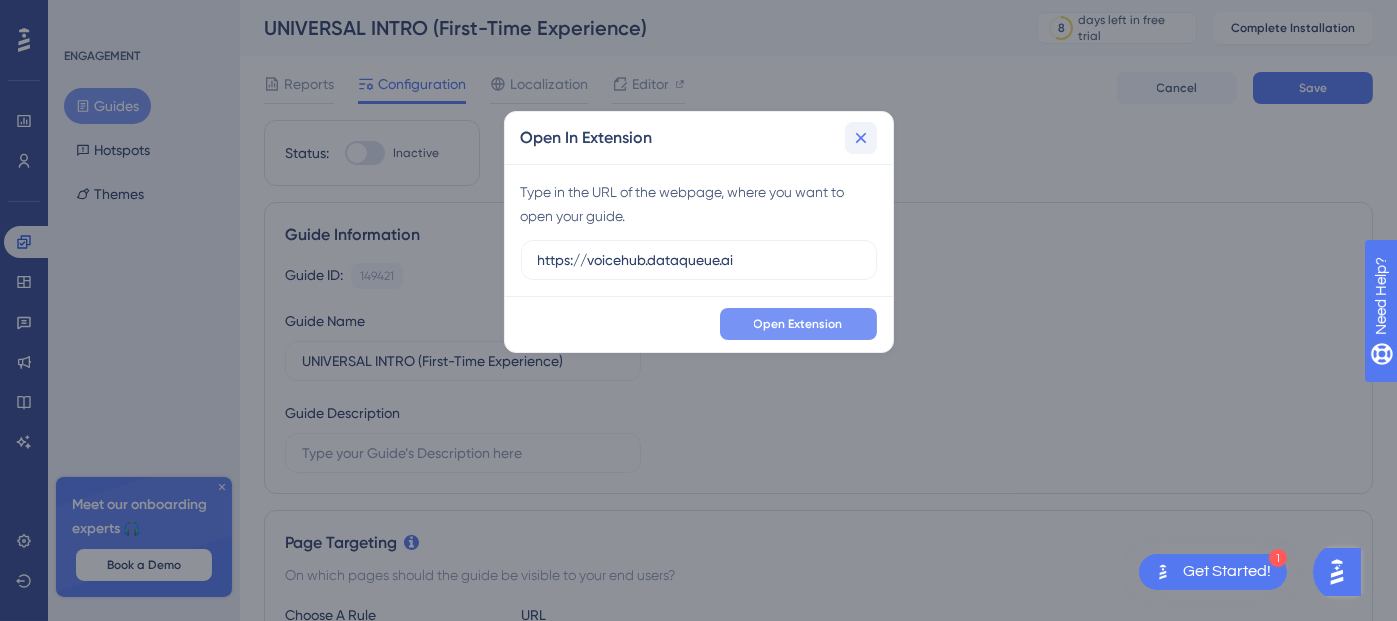 click 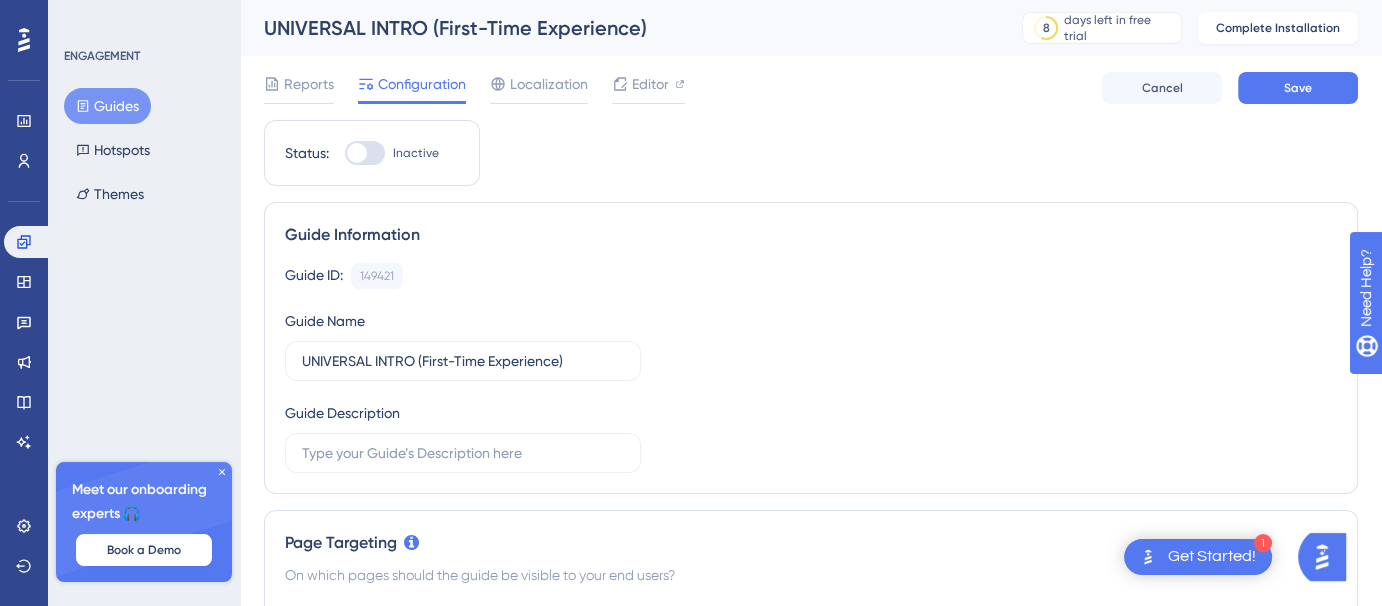 click on "Guides" at bounding box center [107, 106] 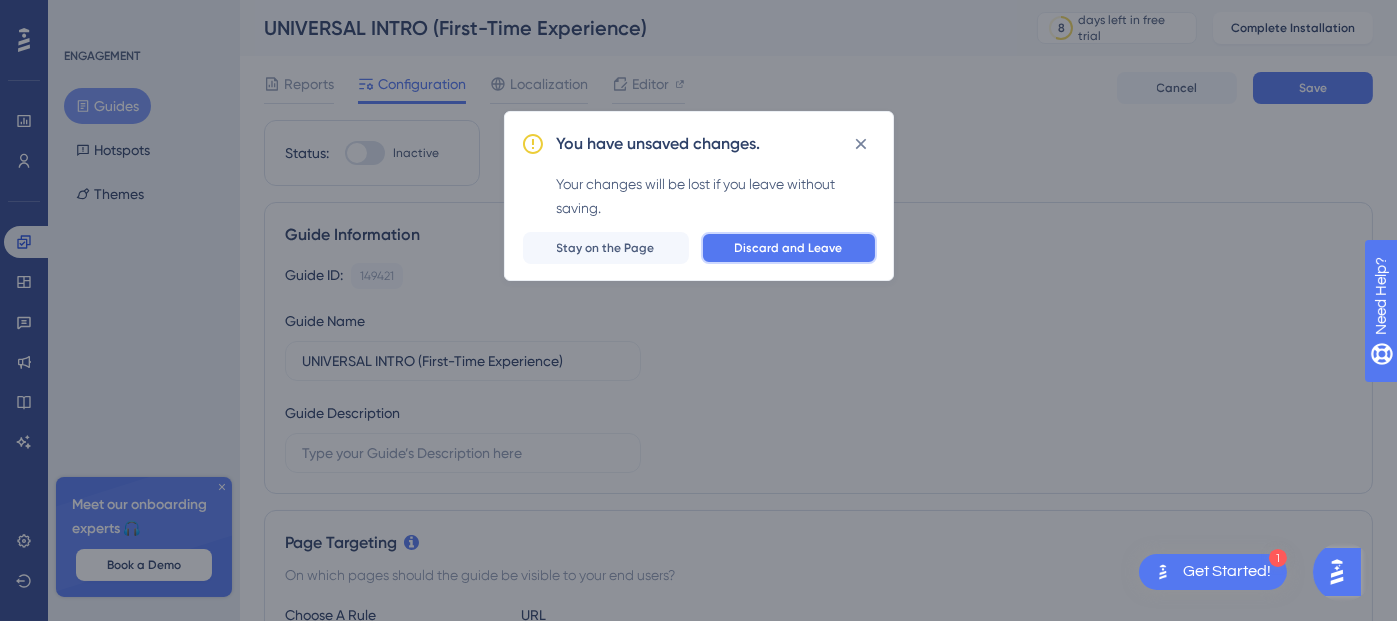 click on "Discard and Leave" at bounding box center [789, 248] 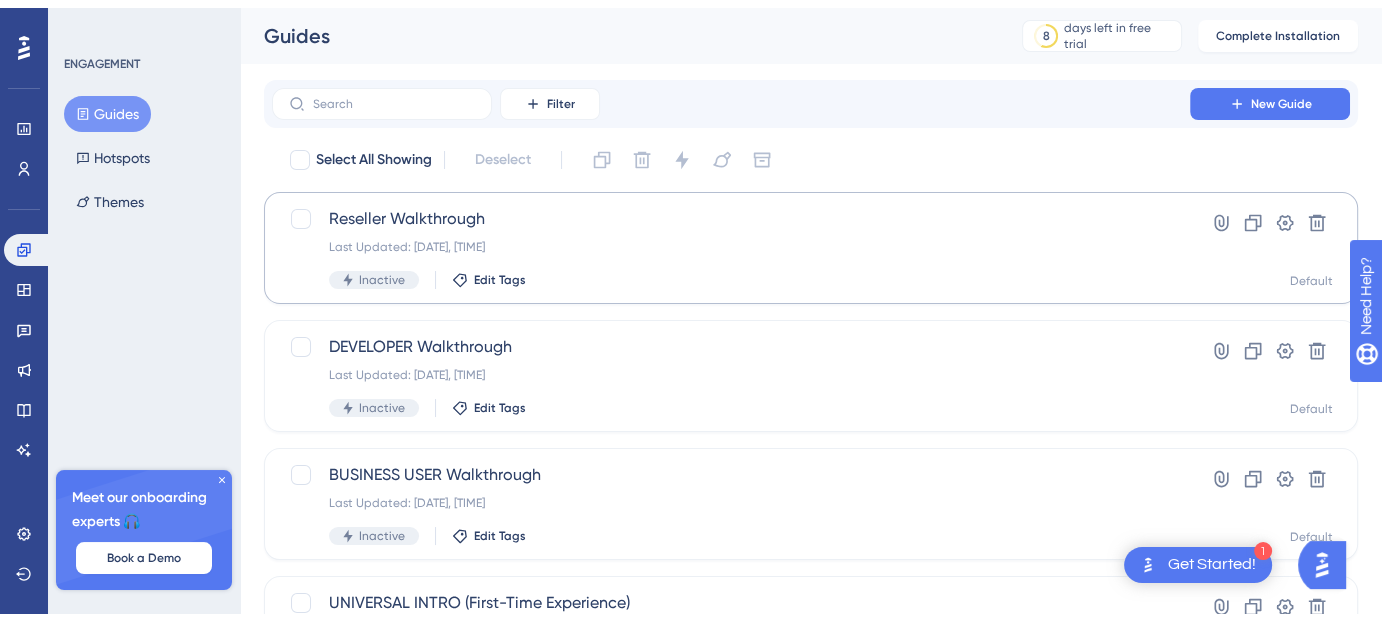scroll, scrollTop: 250, scrollLeft: 0, axis: vertical 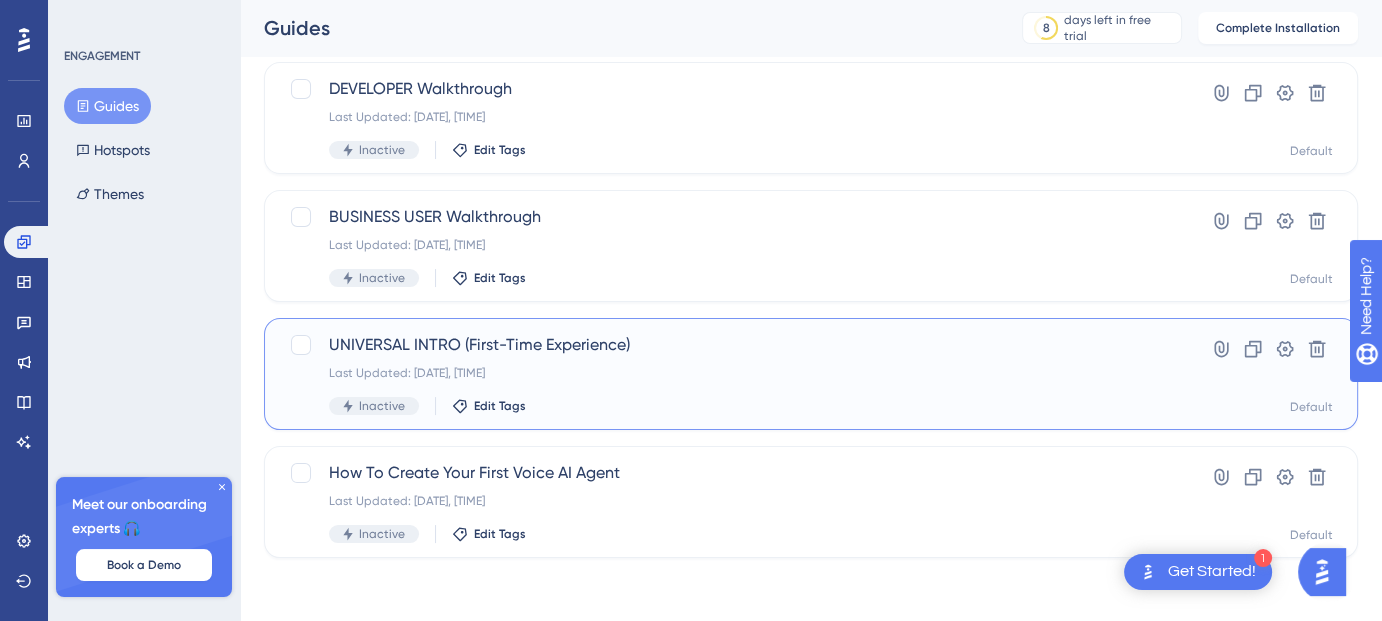 drag, startPoint x: 661, startPoint y: 339, endPoint x: 334, endPoint y: 358, distance: 327.5515 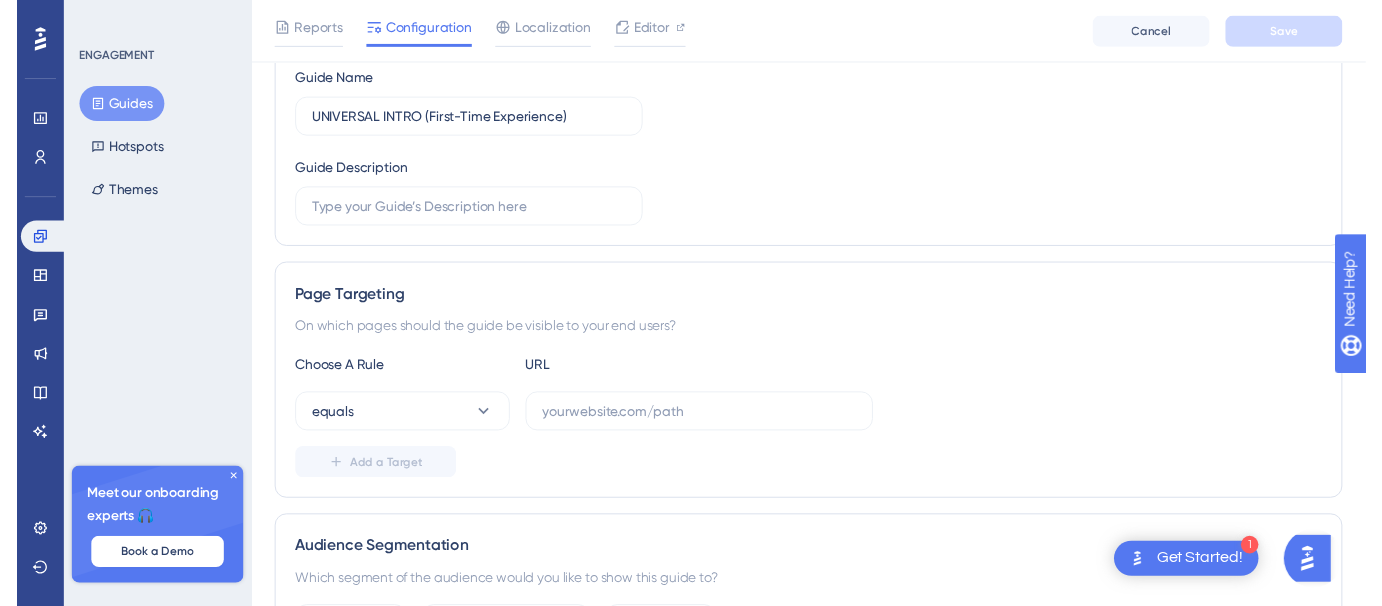 scroll, scrollTop: 0, scrollLeft: 0, axis: both 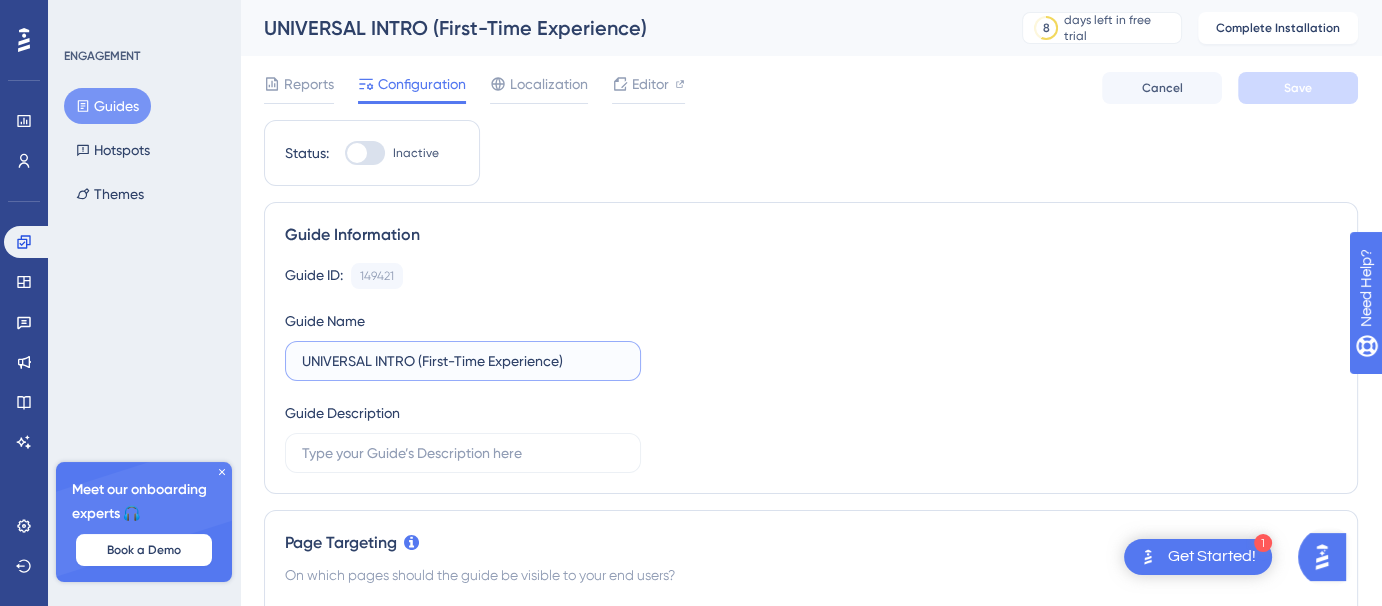 click on "UNIVERSAL INTRO (First-Time Experience)" at bounding box center [463, 361] 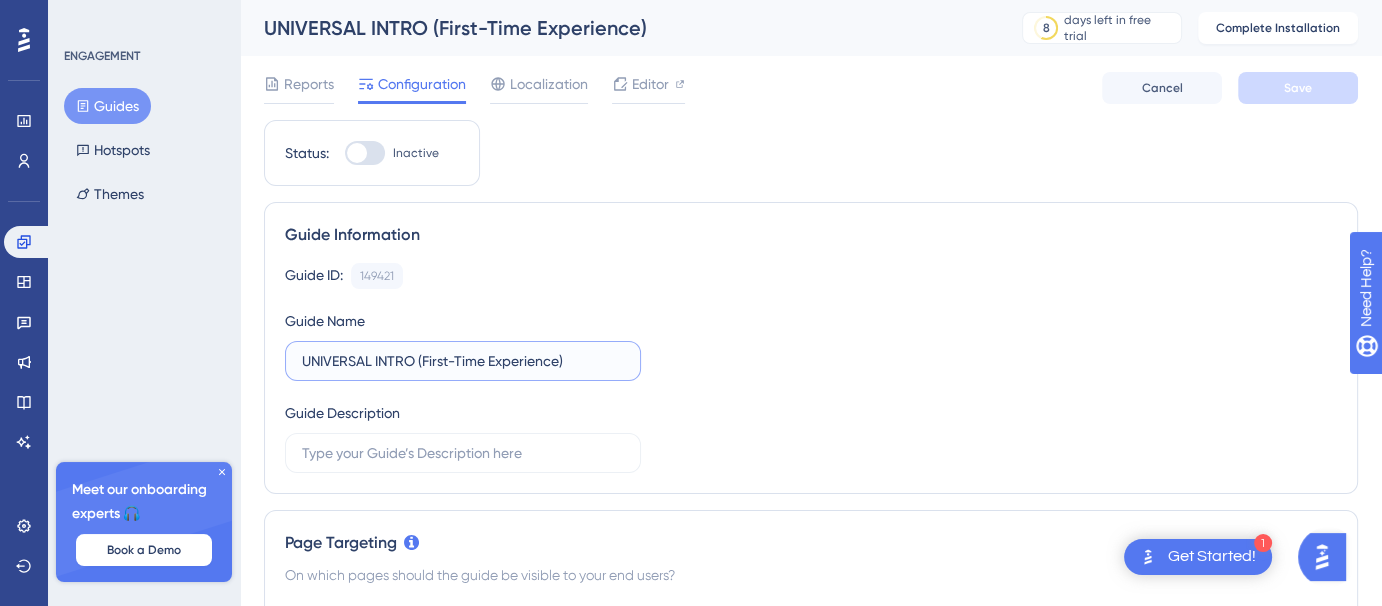 click on "UNIVERSAL INTRO (First-Time Experience)" at bounding box center [463, 361] 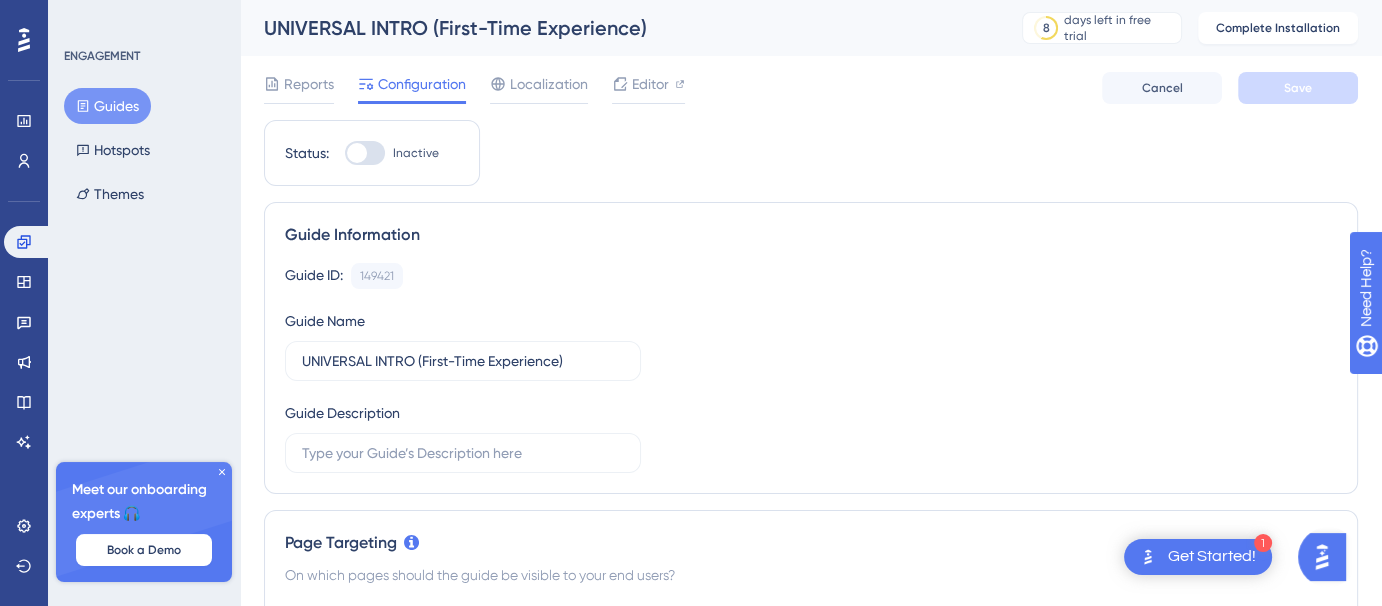 click on "Guides" at bounding box center (107, 106) 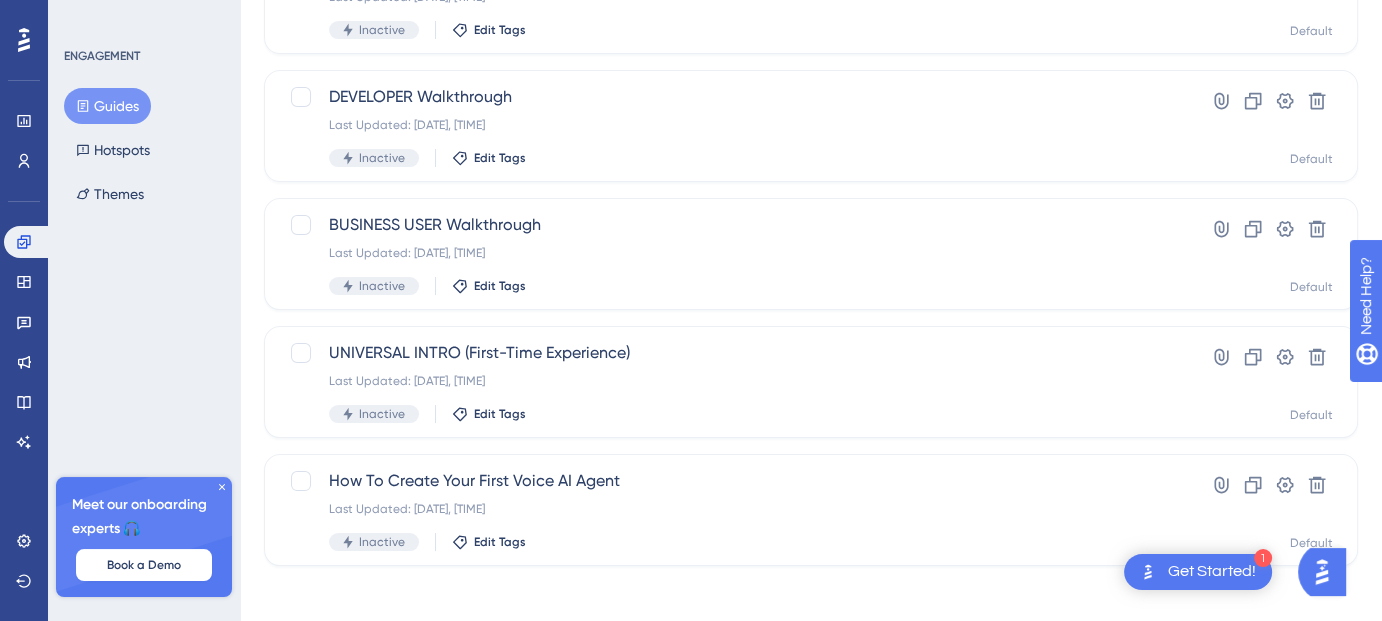 scroll, scrollTop: 250, scrollLeft: 0, axis: vertical 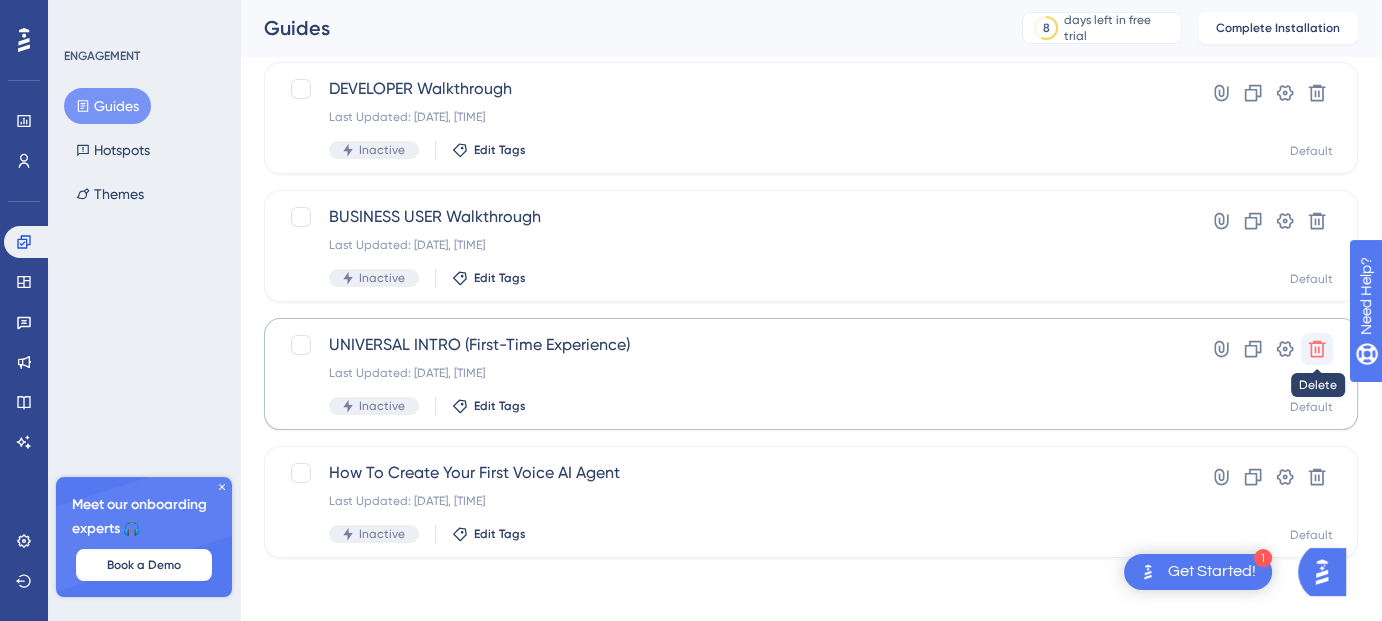 click 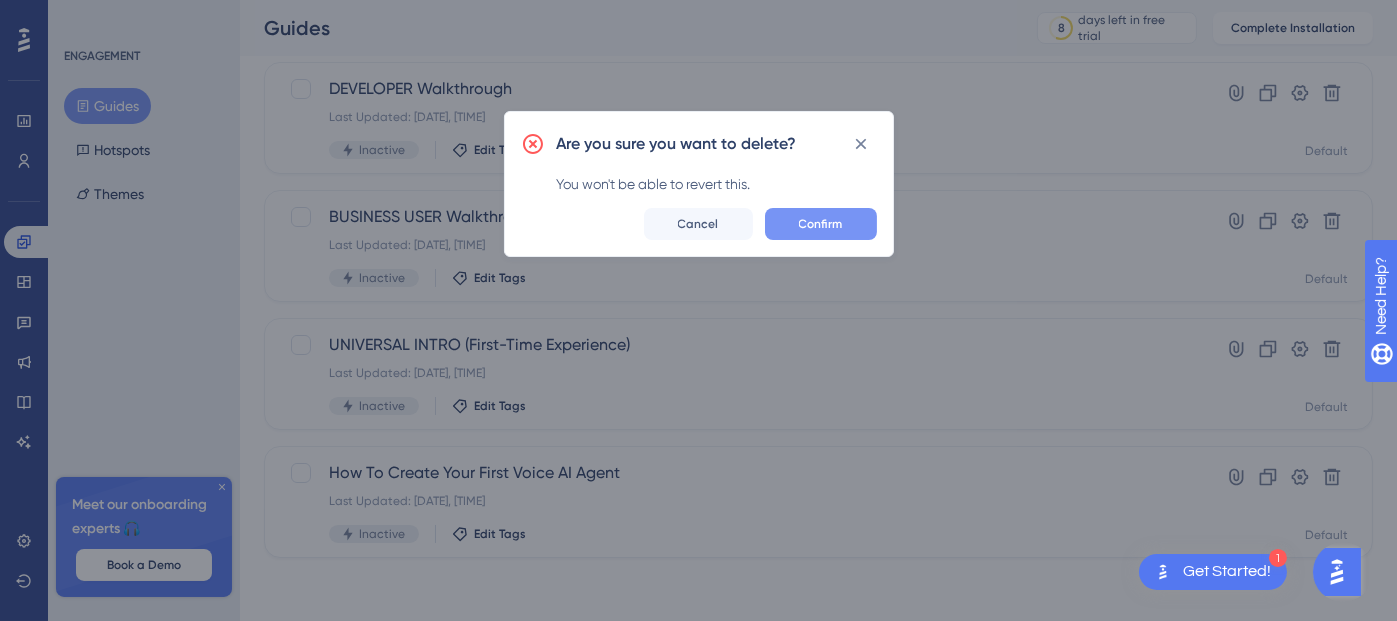 click on "Confirm" at bounding box center [821, 224] 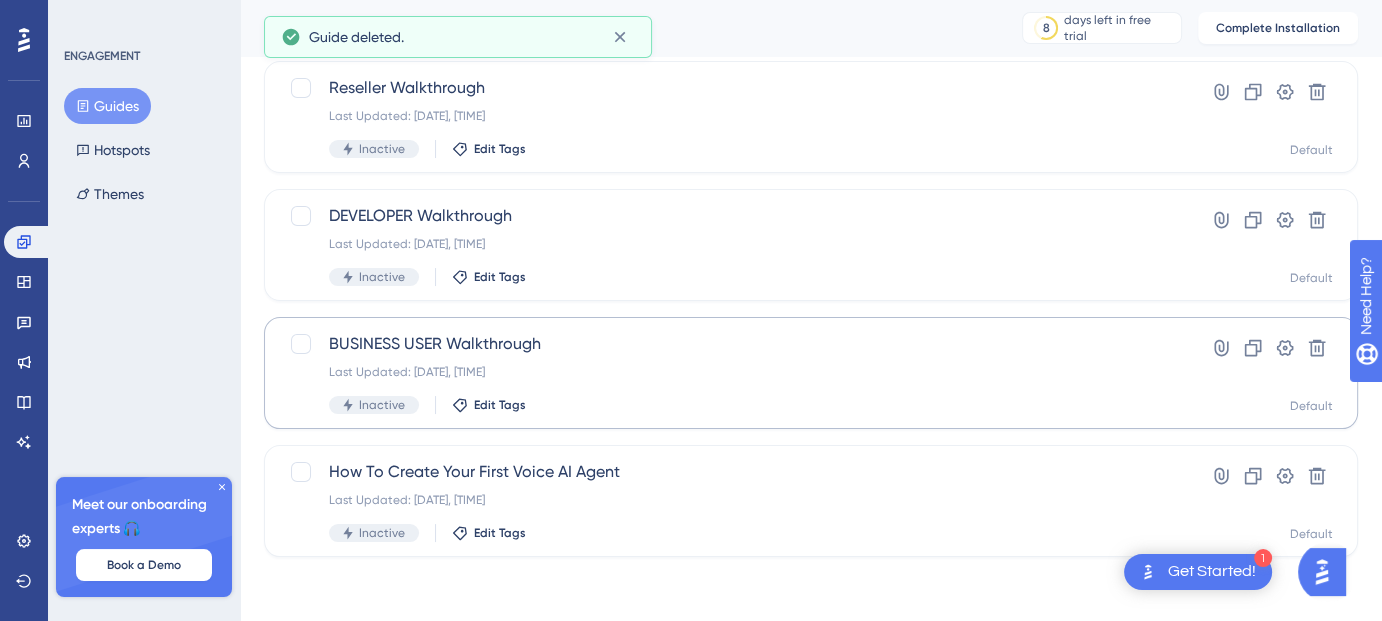 scroll, scrollTop: 122, scrollLeft: 0, axis: vertical 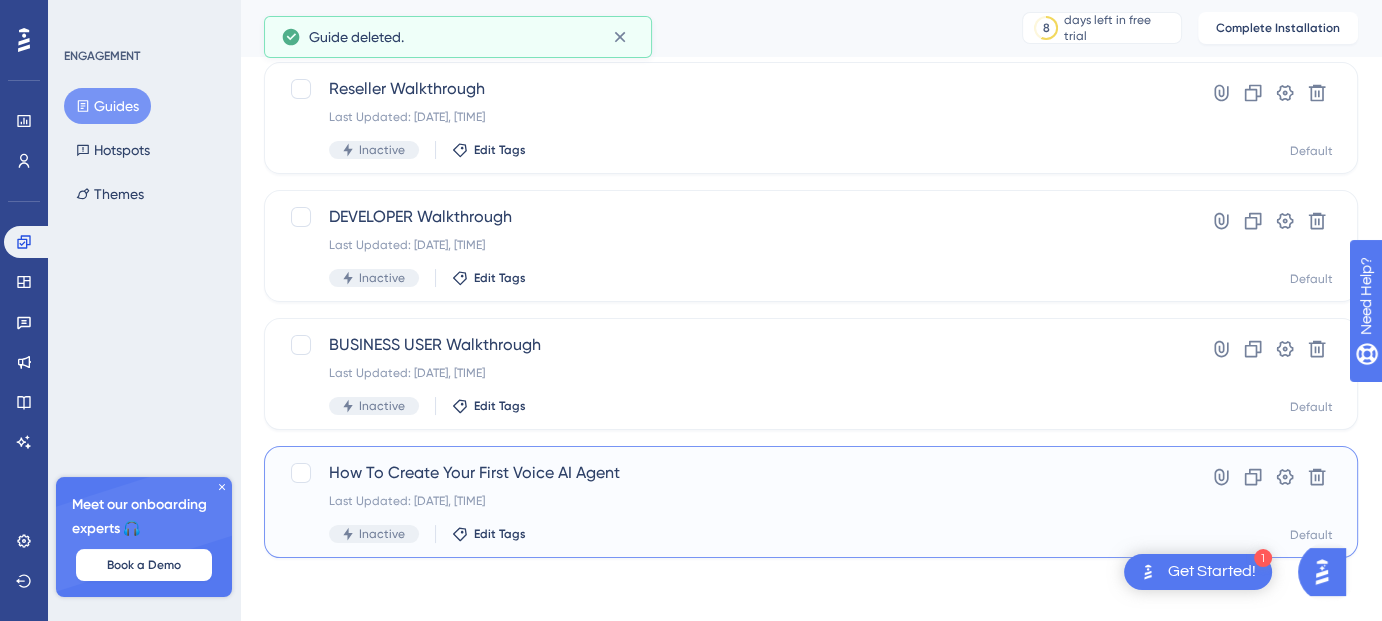 click on "How To Create Your First Voice AI Agent" at bounding box center (731, 473) 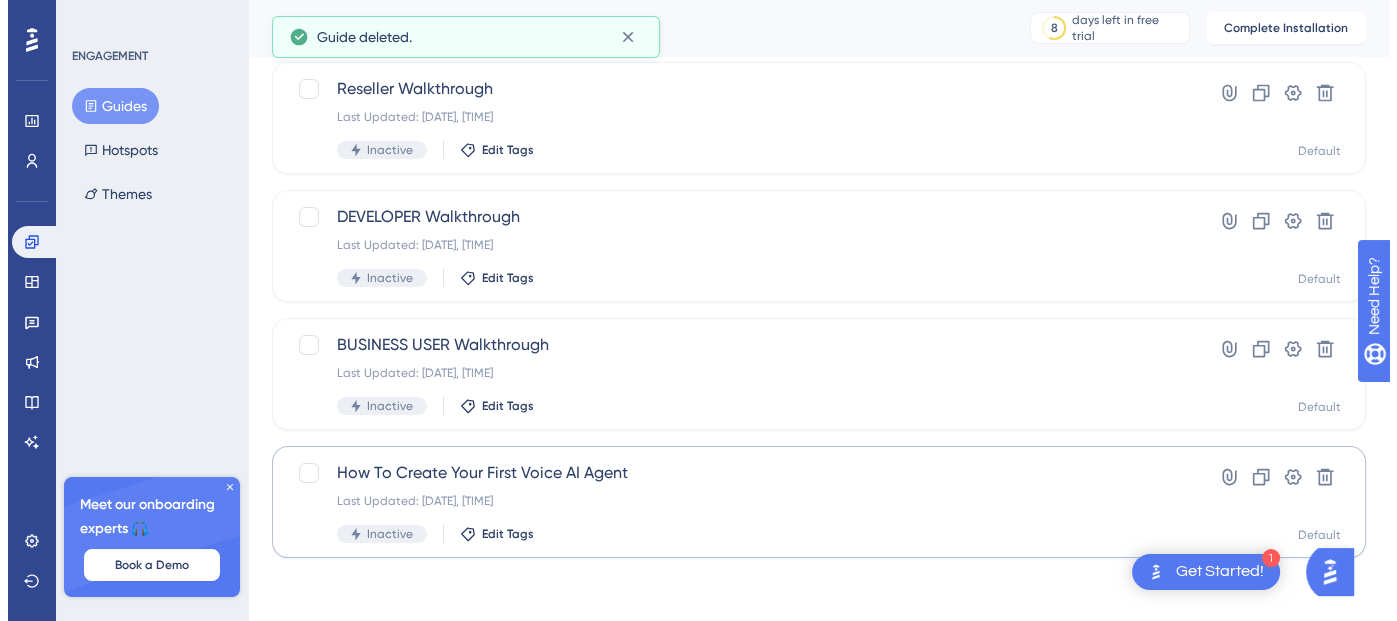 scroll, scrollTop: 0, scrollLeft: 0, axis: both 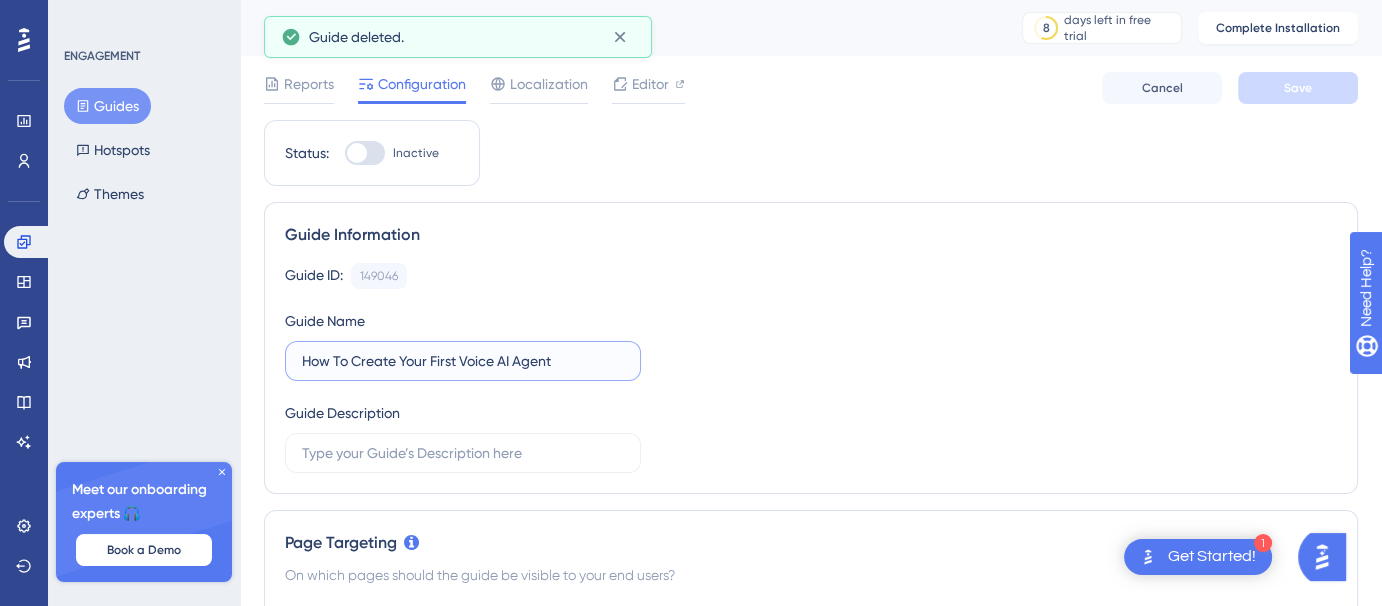 click on "How To Create Your First Voice AI Agent" at bounding box center (463, 361) 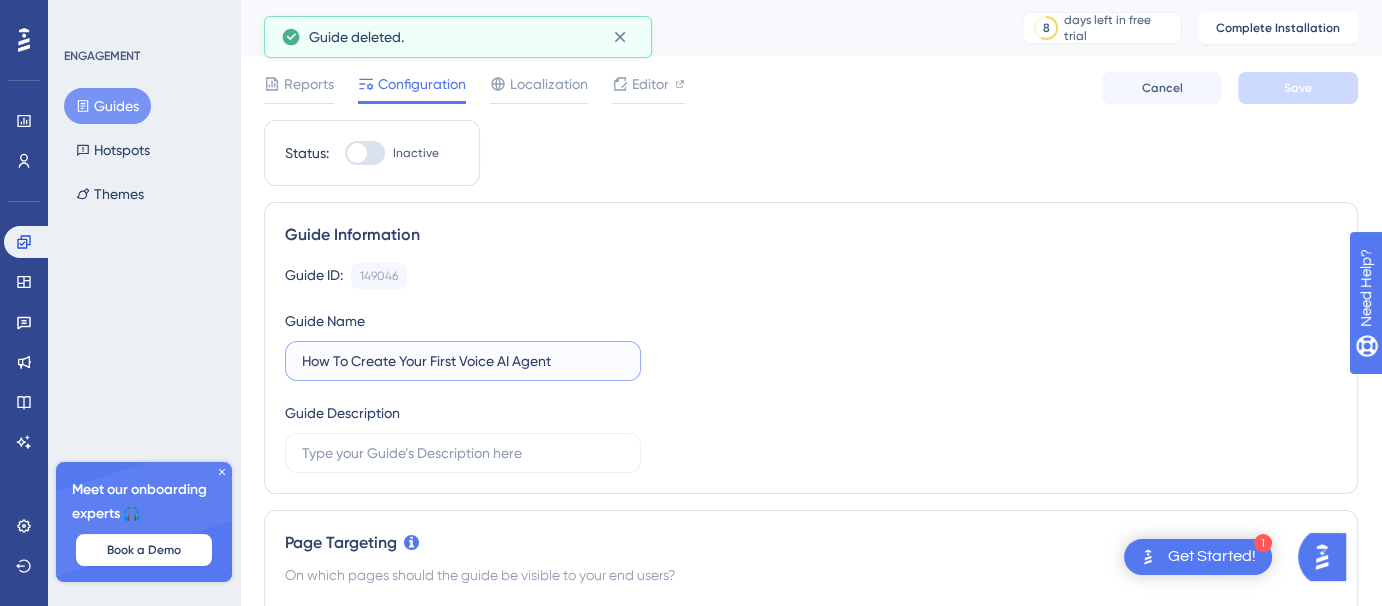 click on "How To Create Your First Voice AI Agent" at bounding box center [463, 361] 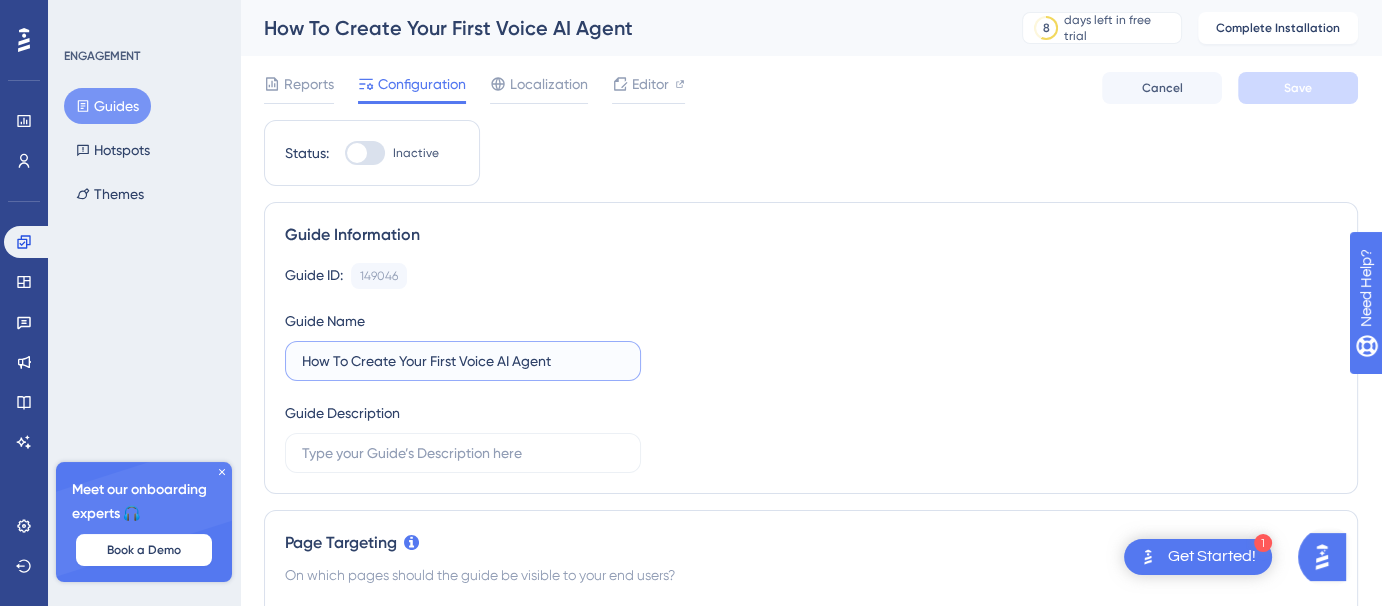 paste on "UNIVERSAL INTRO (First-Time Experience)" 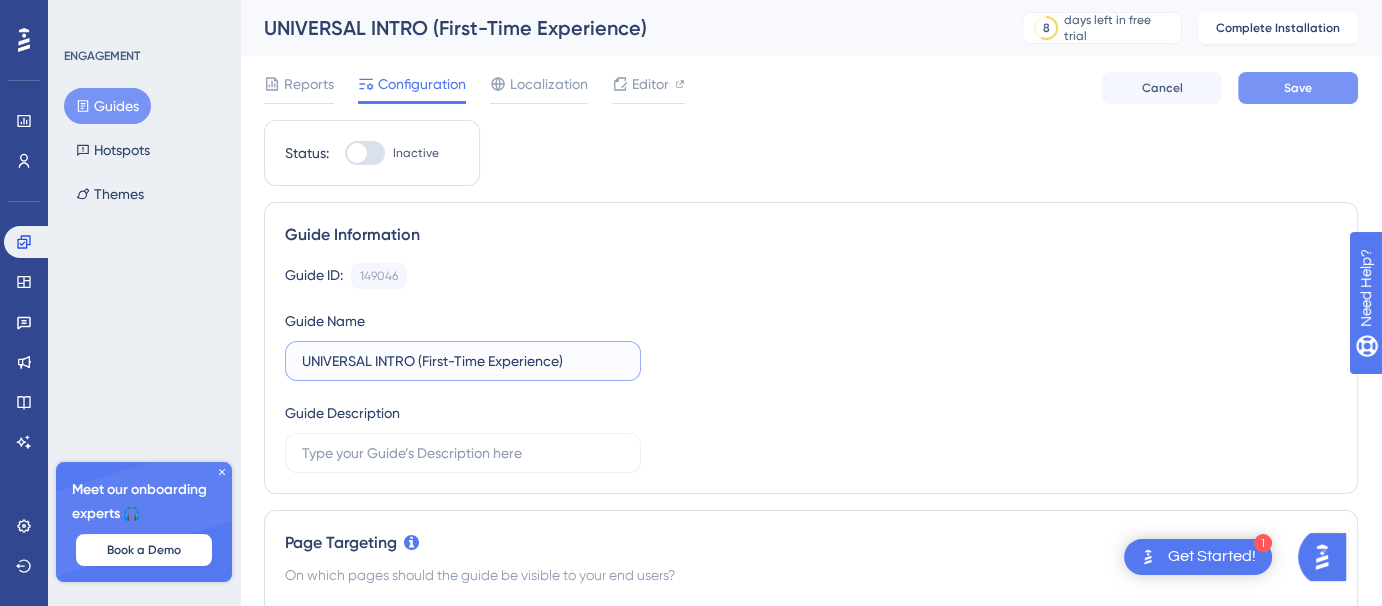 type on "UNIVERSAL INTRO (First-Time Experience)" 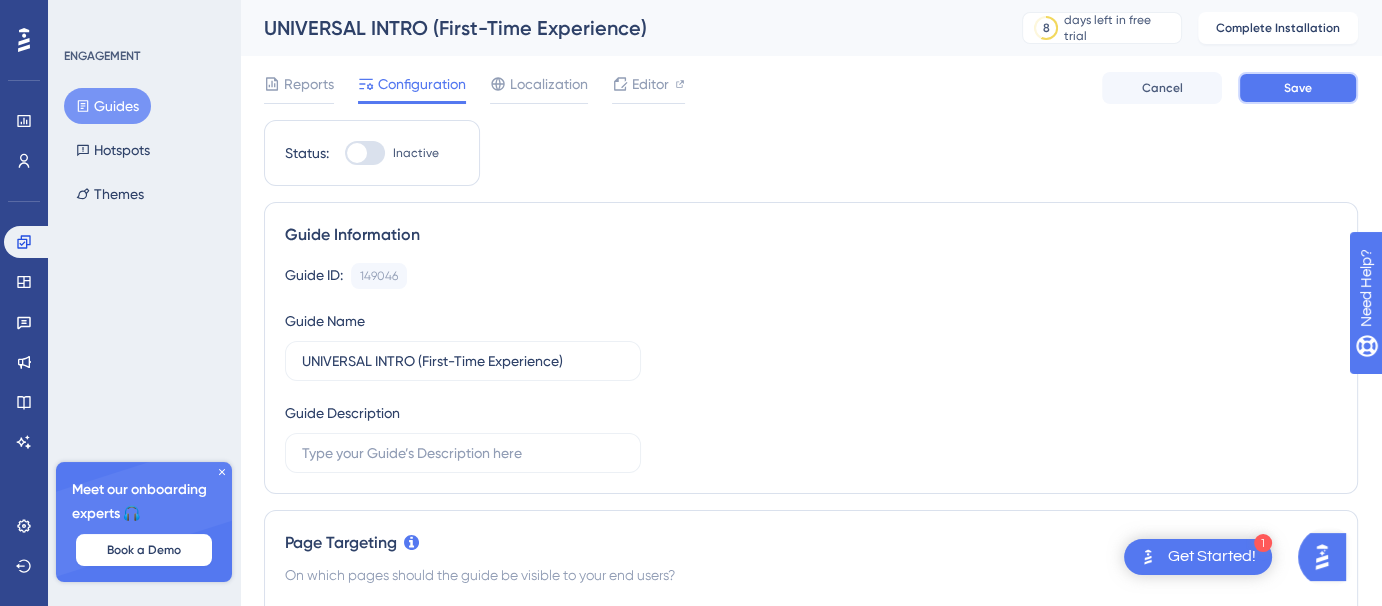 click on "Save" at bounding box center [1298, 88] 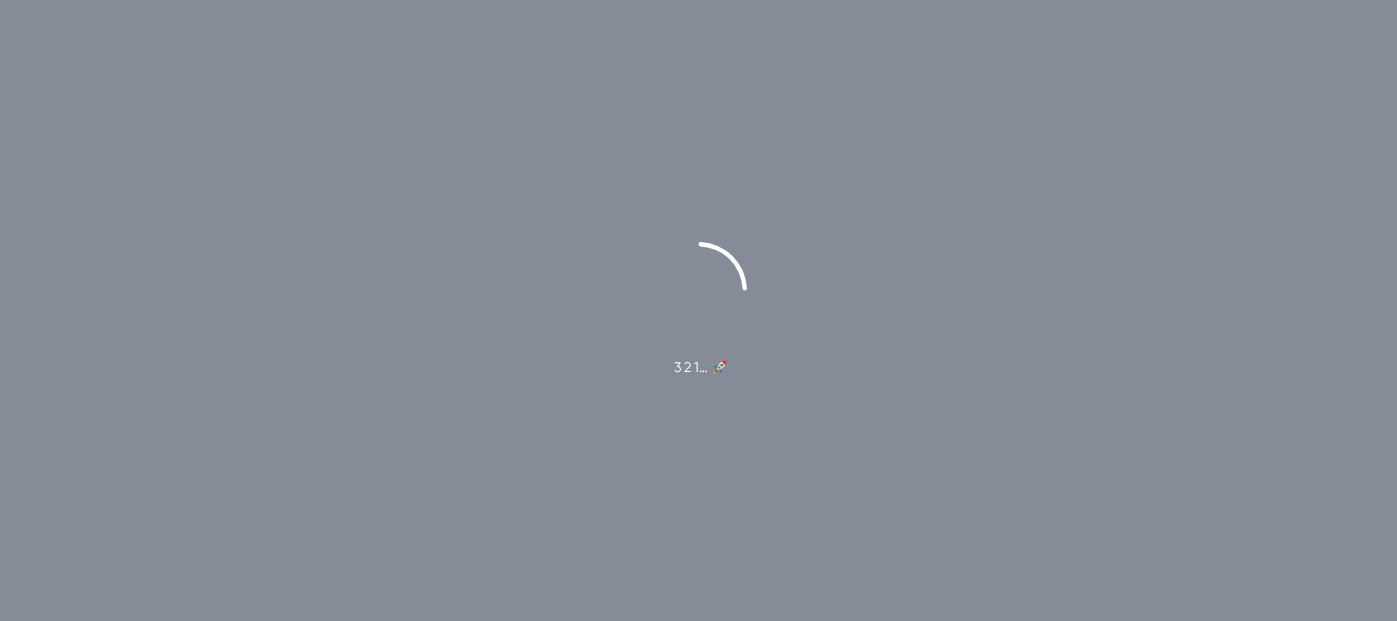 scroll, scrollTop: 0, scrollLeft: 0, axis: both 